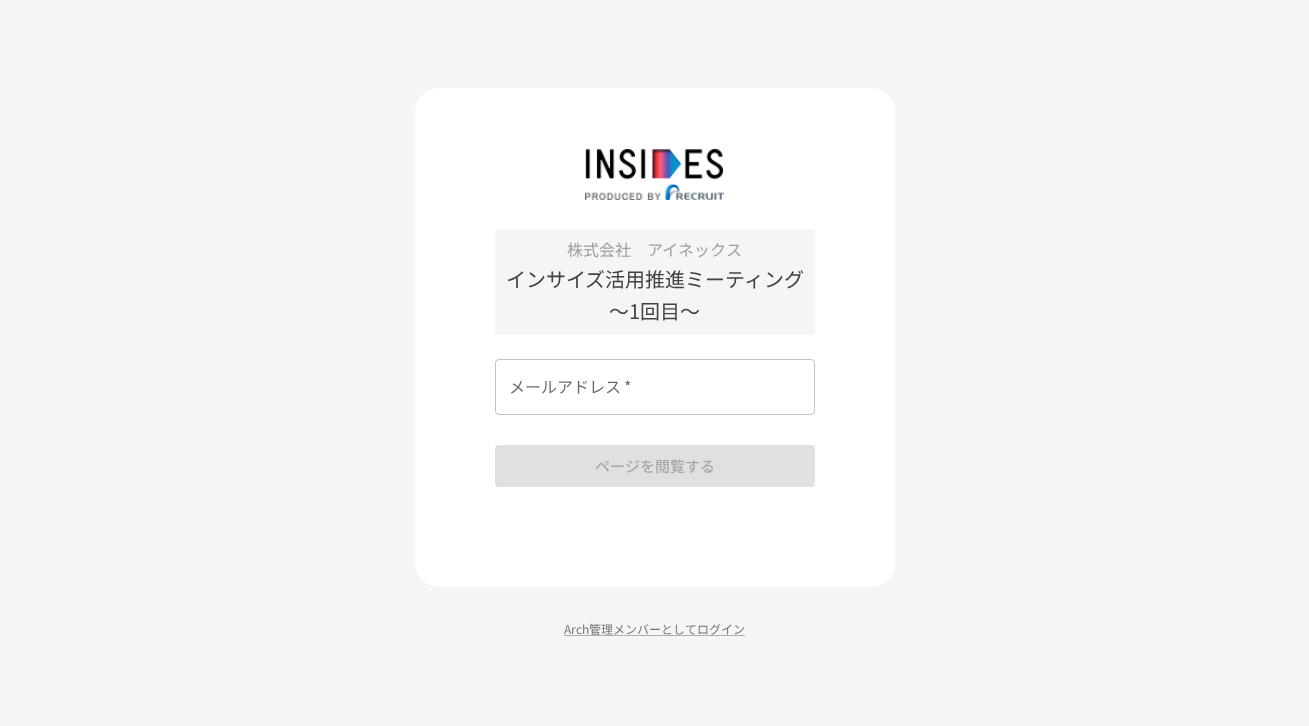 scroll, scrollTop: 0, scrollLeft: 0, axis: both 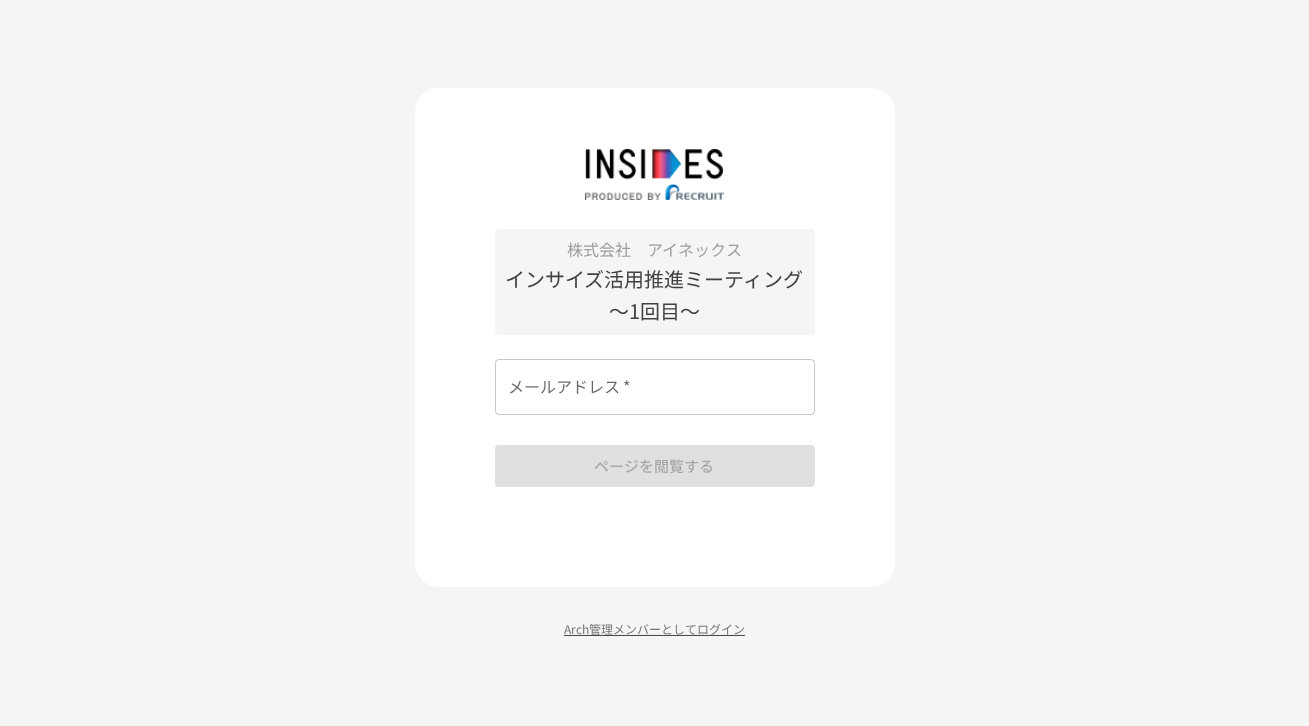 click on "Arch管理メンバーとしてログイン" at bounding box center [655, 628] 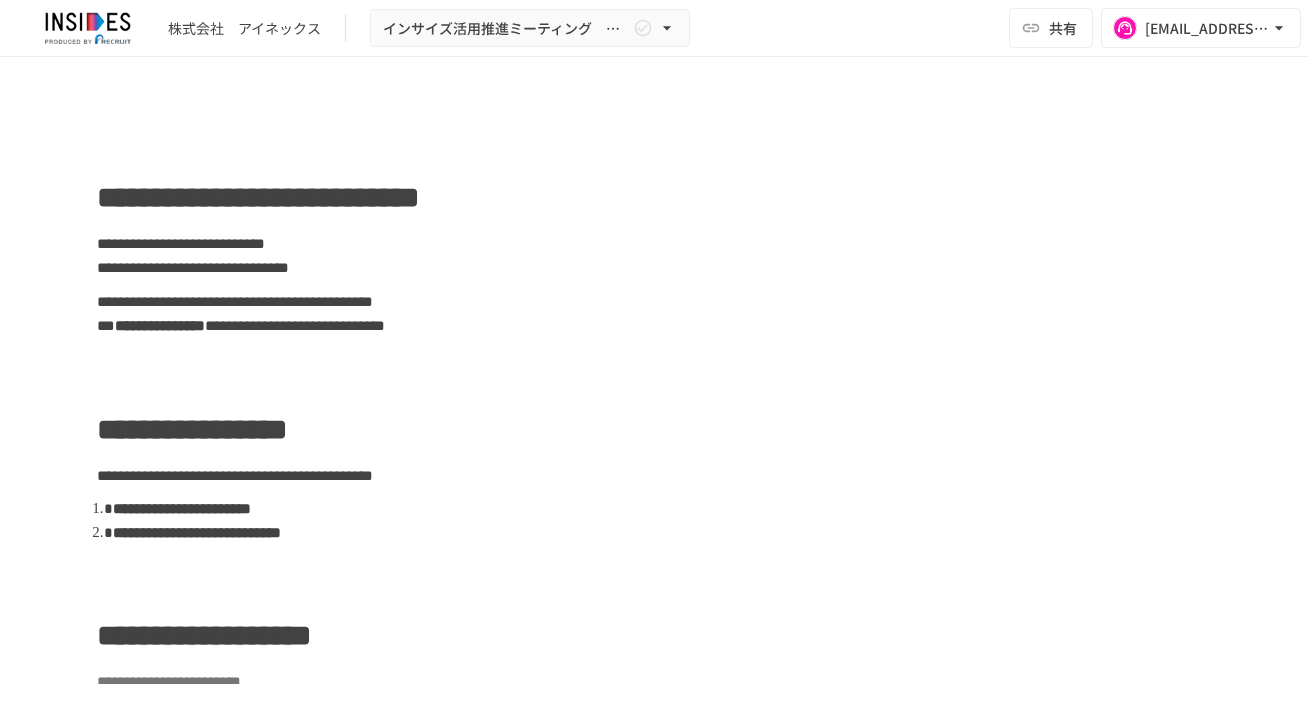 scroll, scrollTop: 0, scrollLeft: 0, axis: both 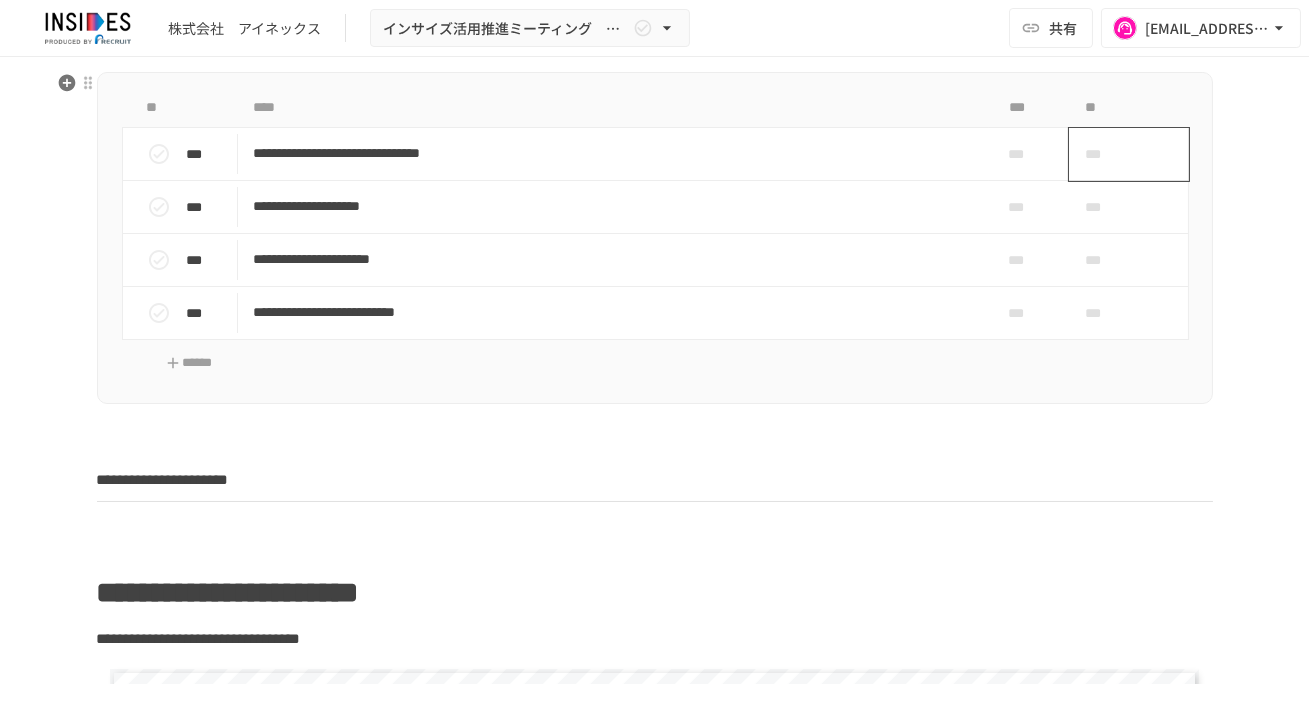 click on "***" at bounding box center [1106, 154] 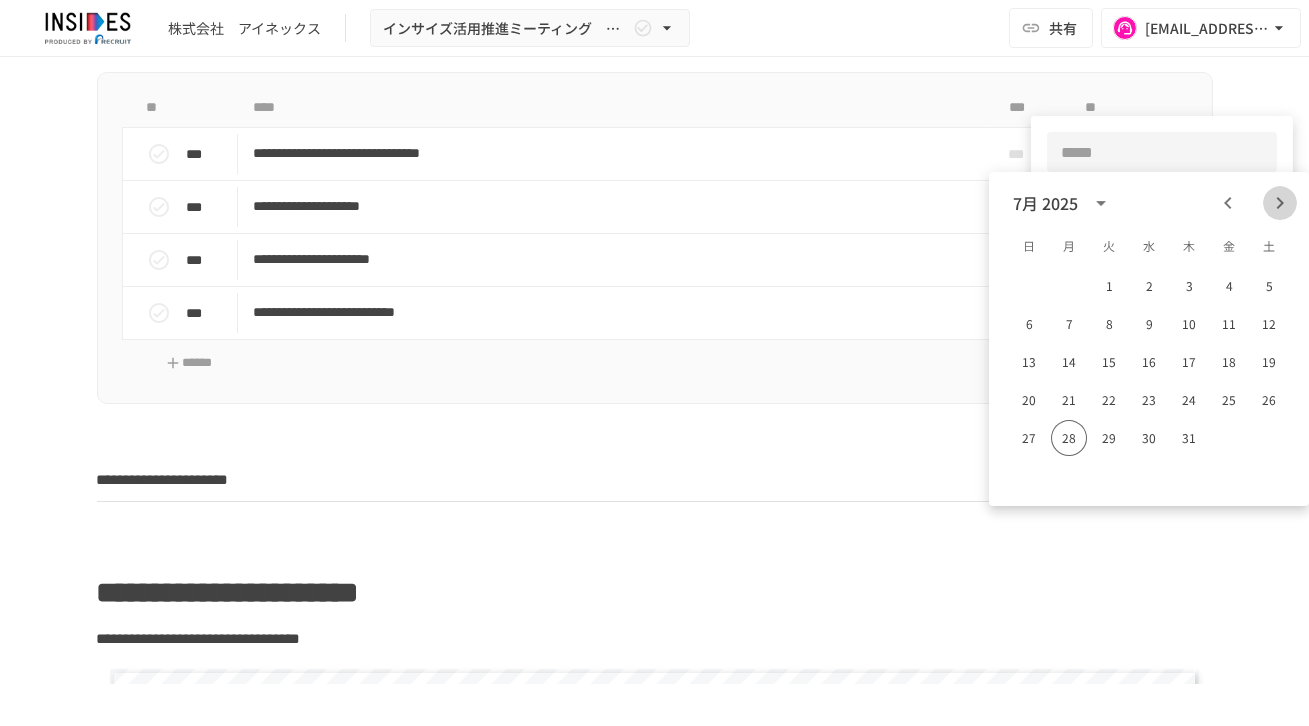 click 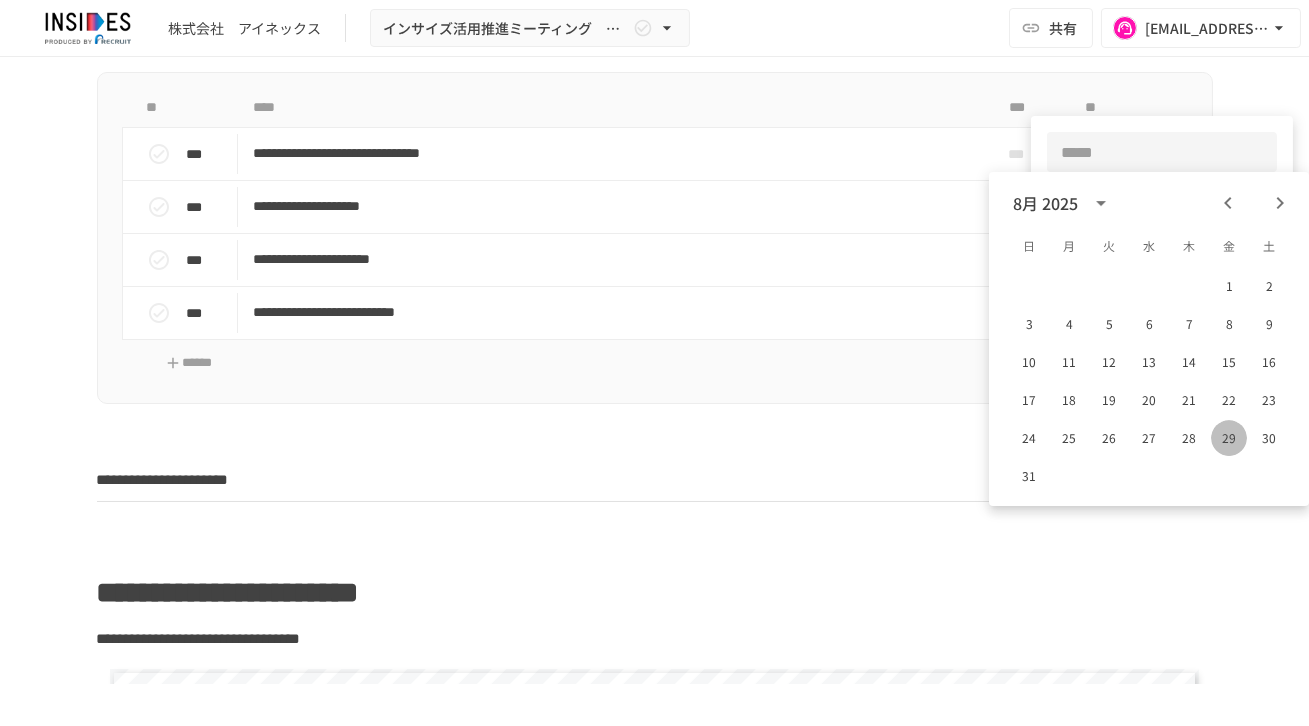 click on "29" at bounding box center [1229, 438] 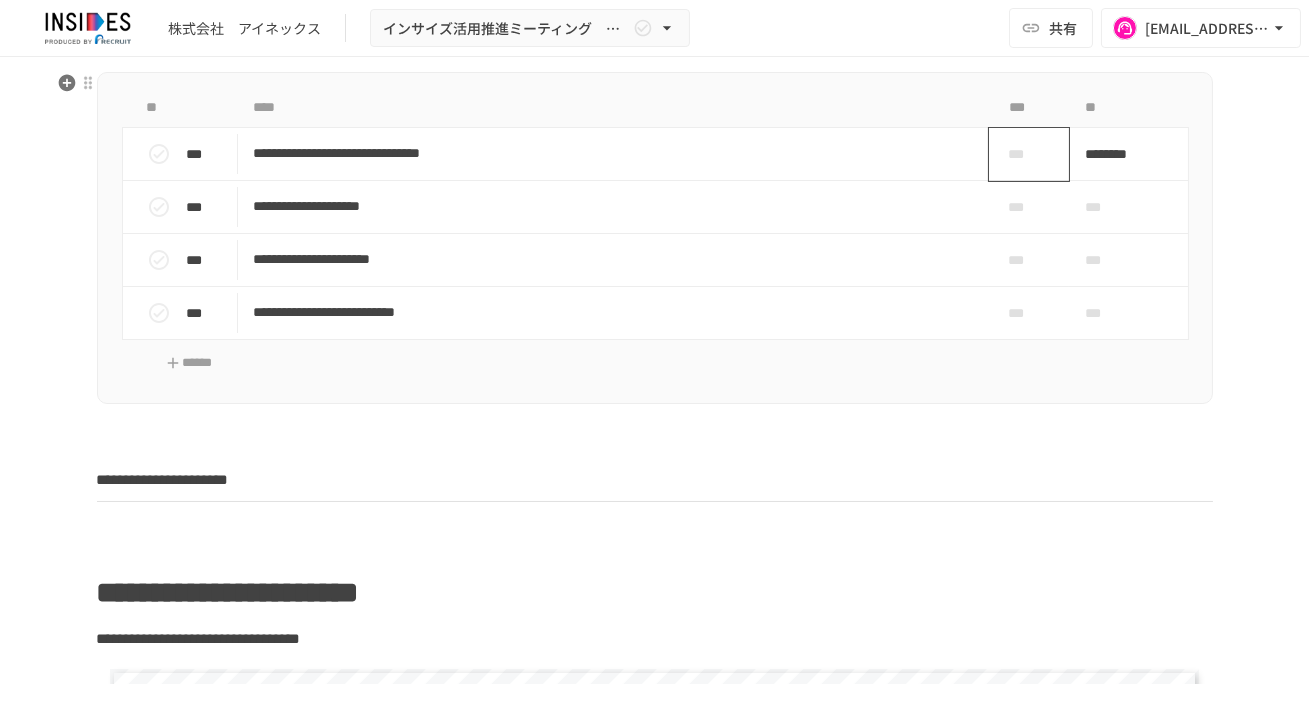 click on "***" at bounding box center [1021, 154] 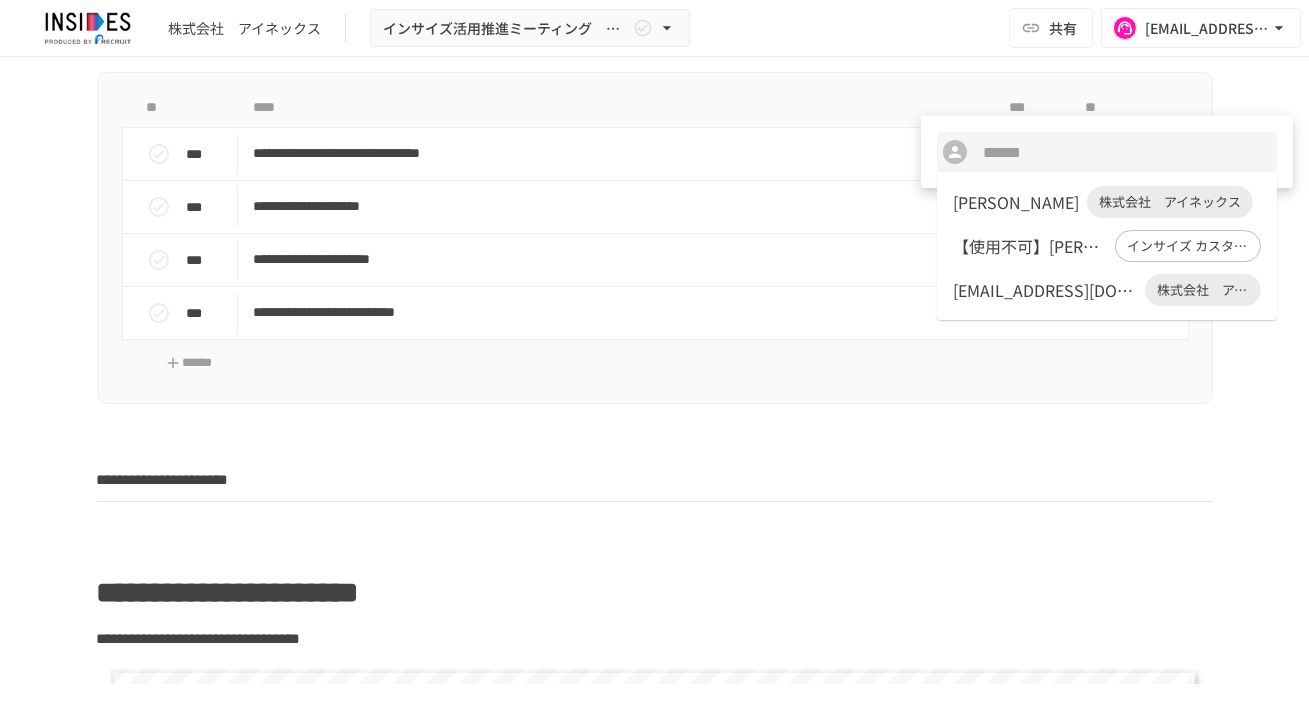 click on "[PERSON_NAME]" at bounding box center (1016, 202) 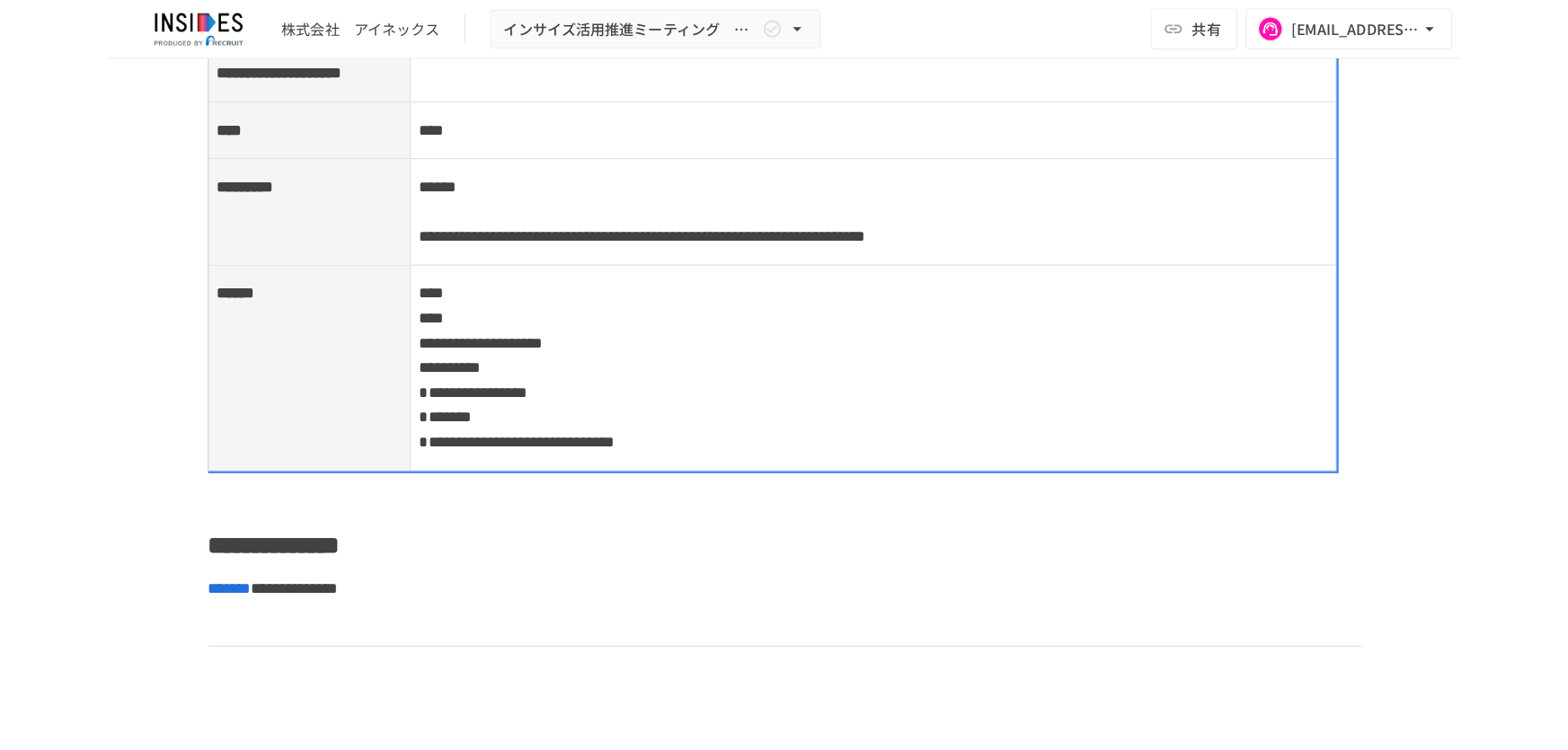 scroll, scrollTop: 2763, scrollLeft: 0, axis: vertical 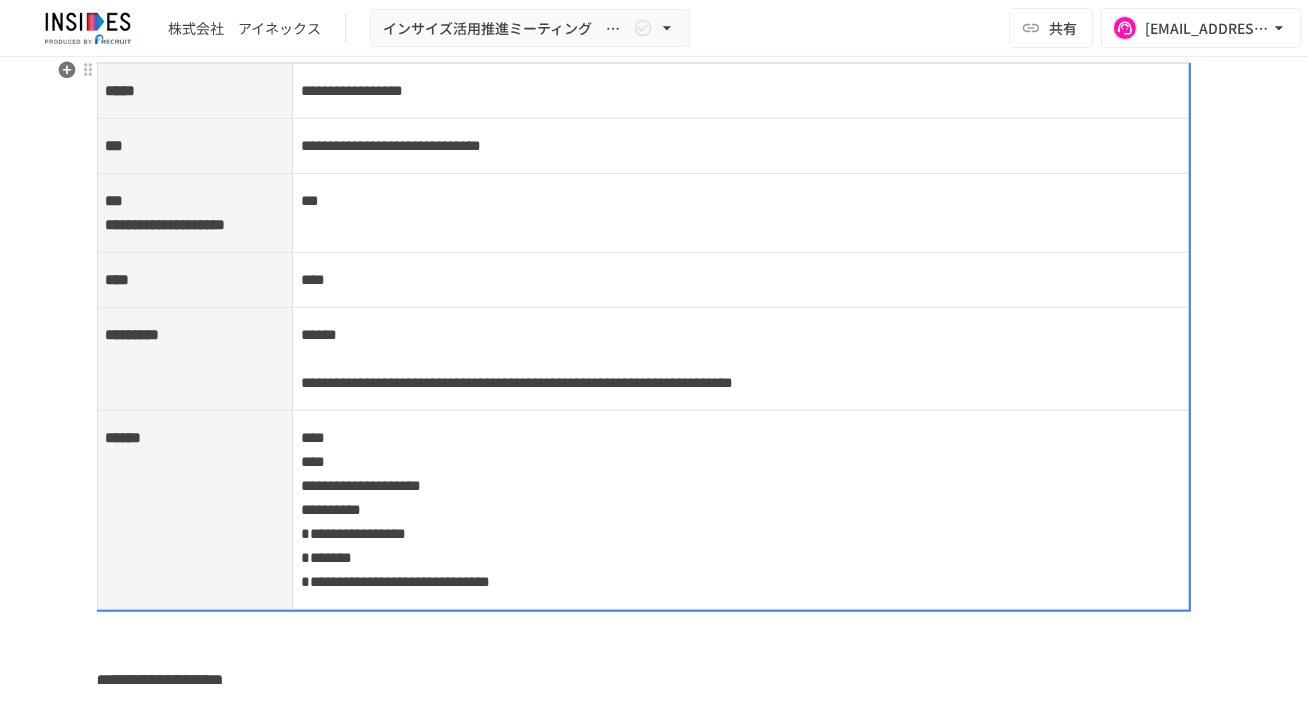 click on "**********" at bounding box center (642, 337) 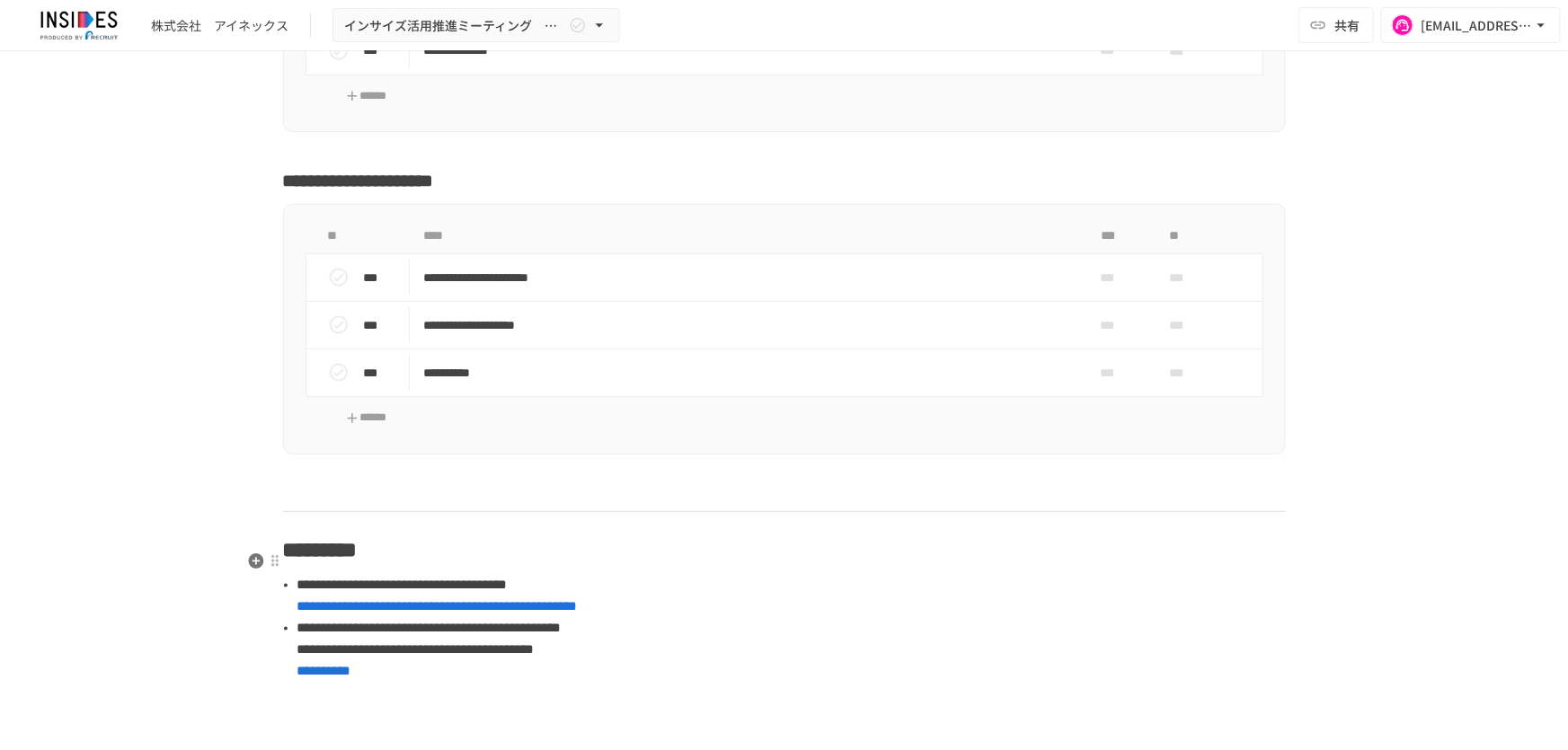 scroll, scrollTop: 4641, scrollLeft: 0, axis: vertical 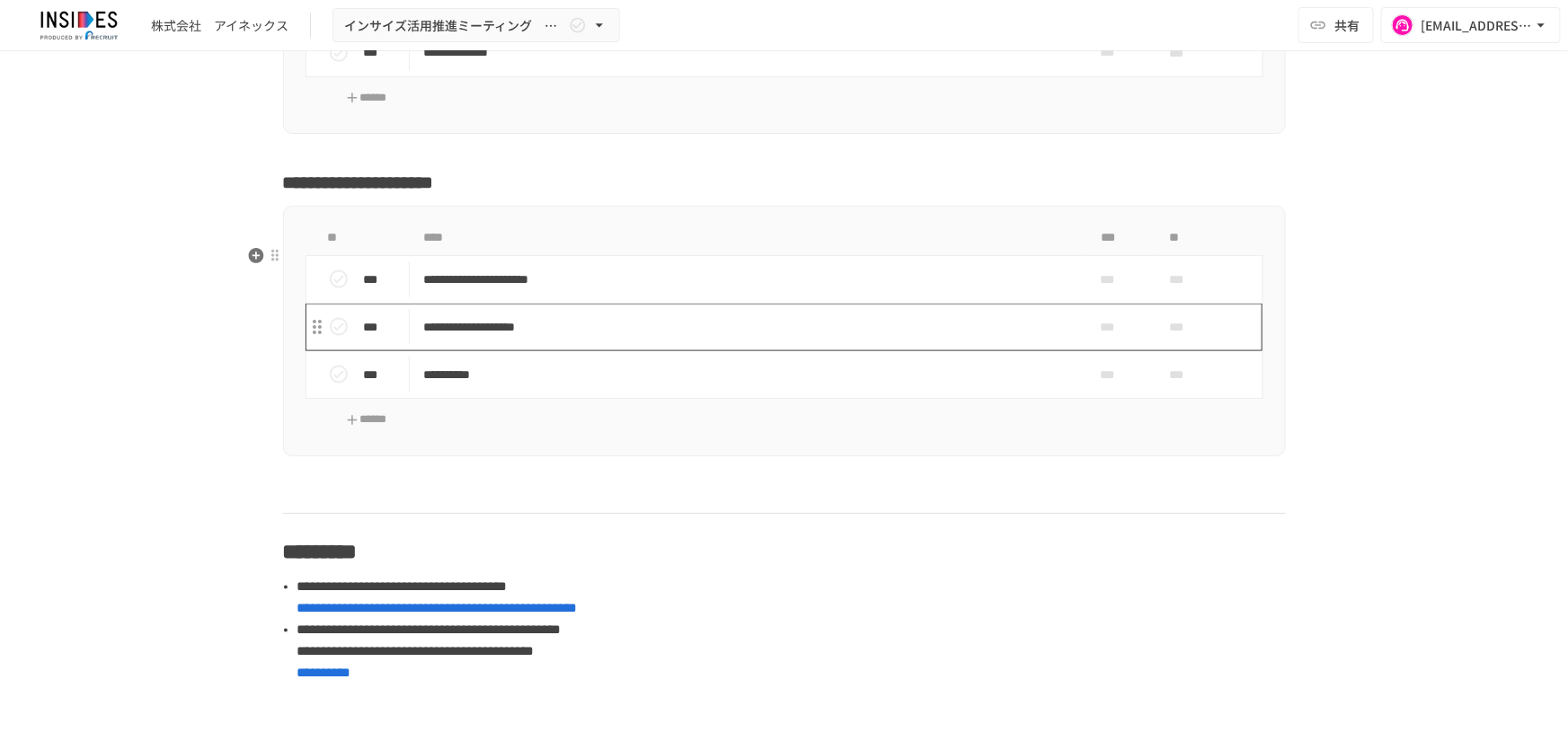 click on "**********" at bounding box center (747, 327) 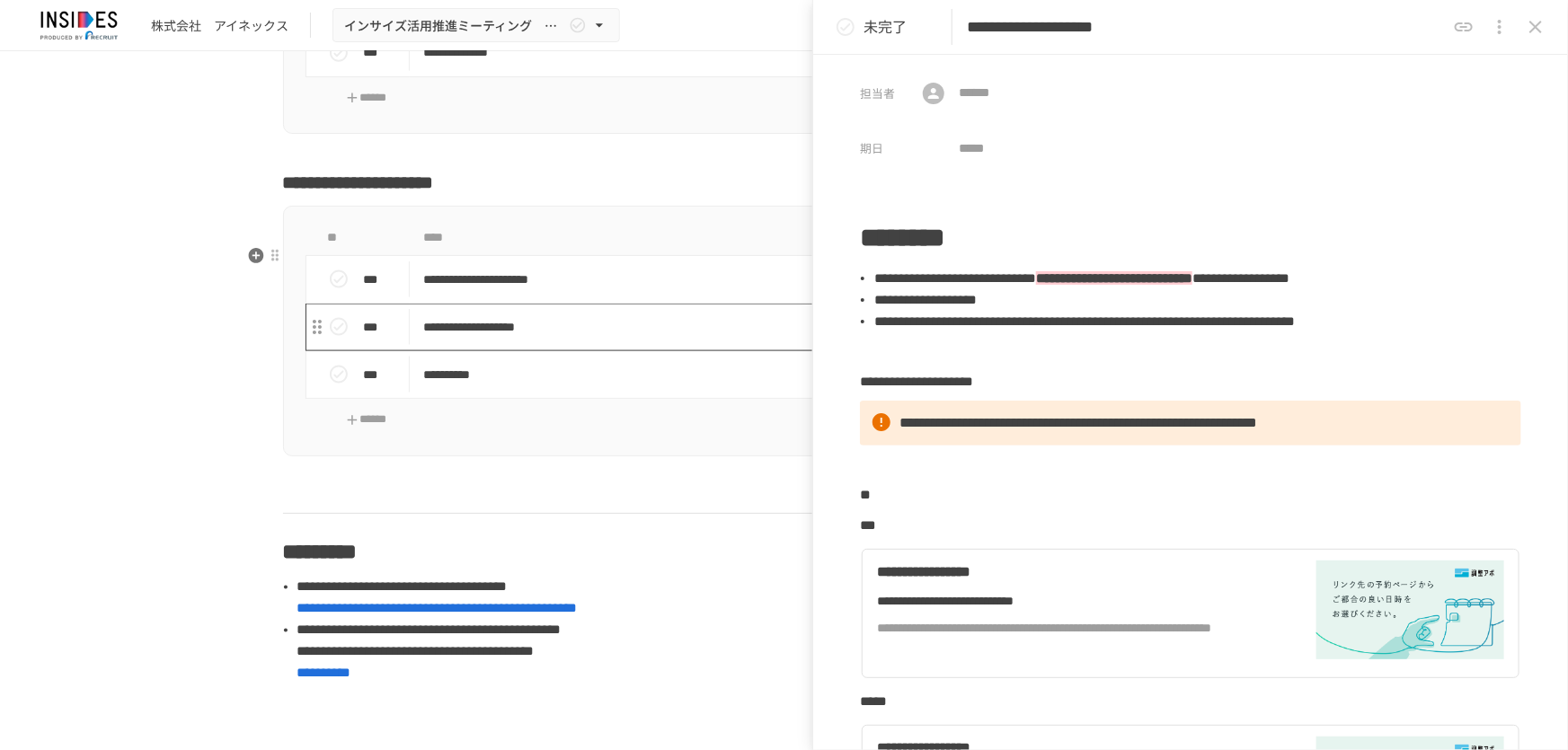 click on "**********" at bounding box center (747, 327) 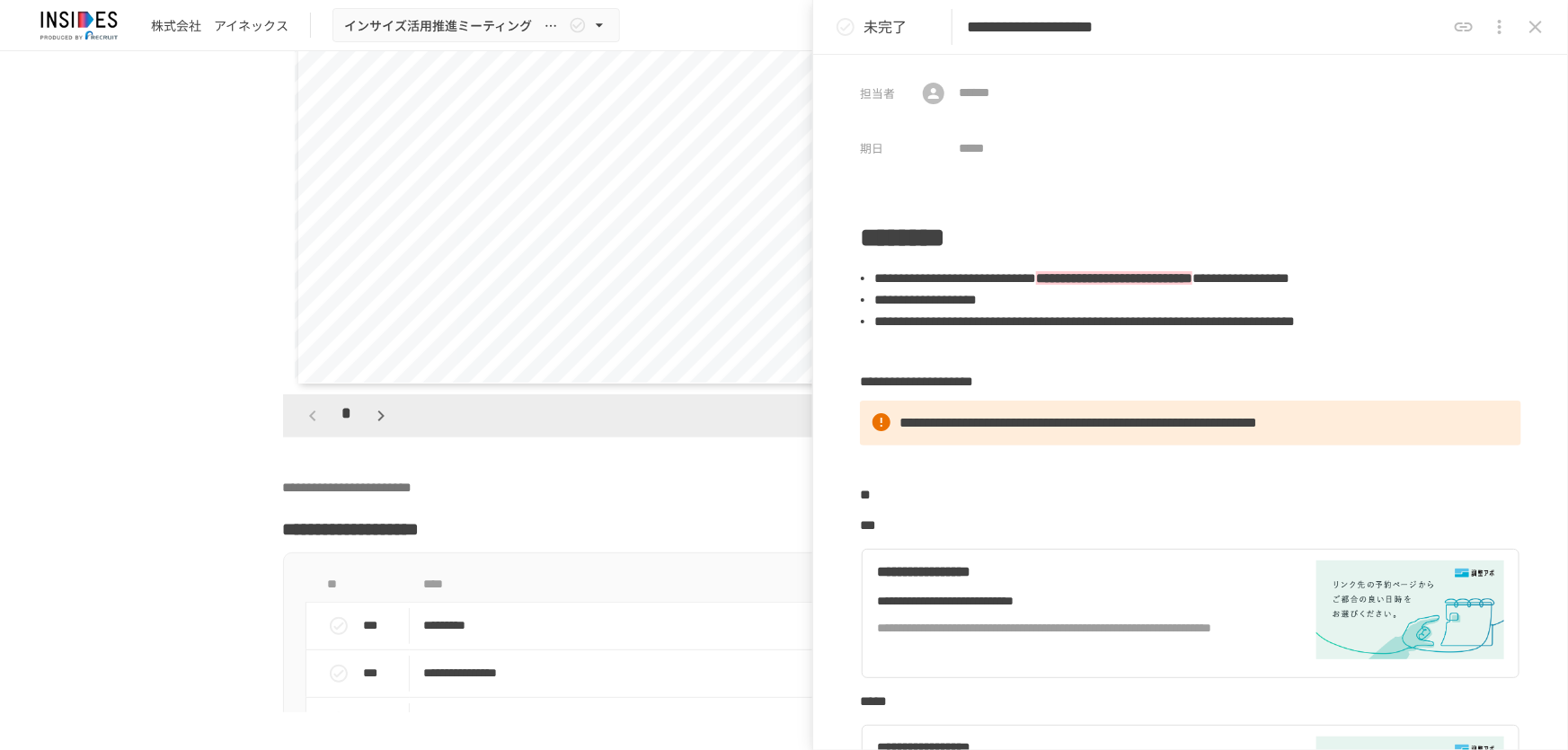 scroll, scrollTop: 3909, scrollLeft: 0, axis: vertical 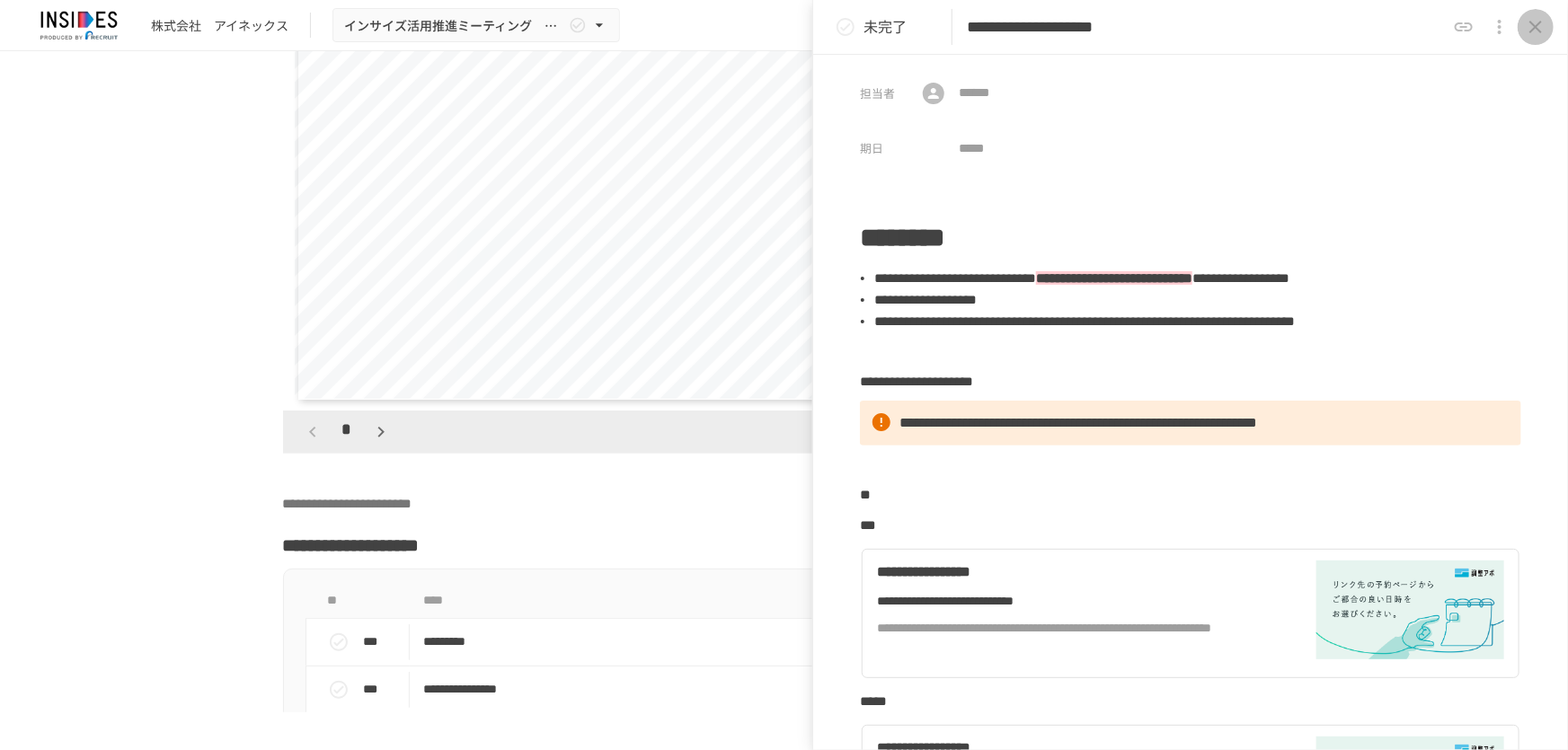 click 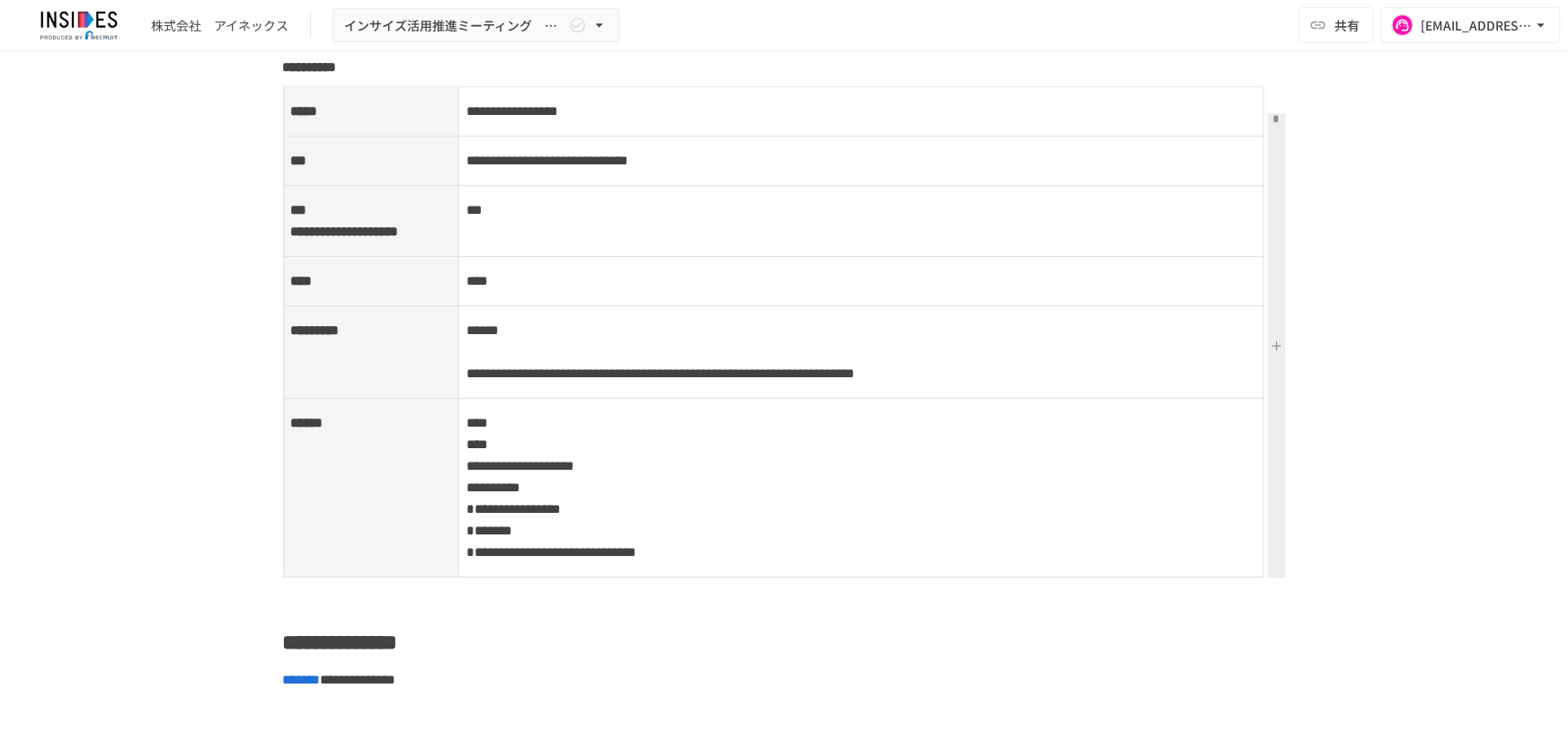 scroll, scrollTop: 2734, scrollLeft: 0, axis: vertical 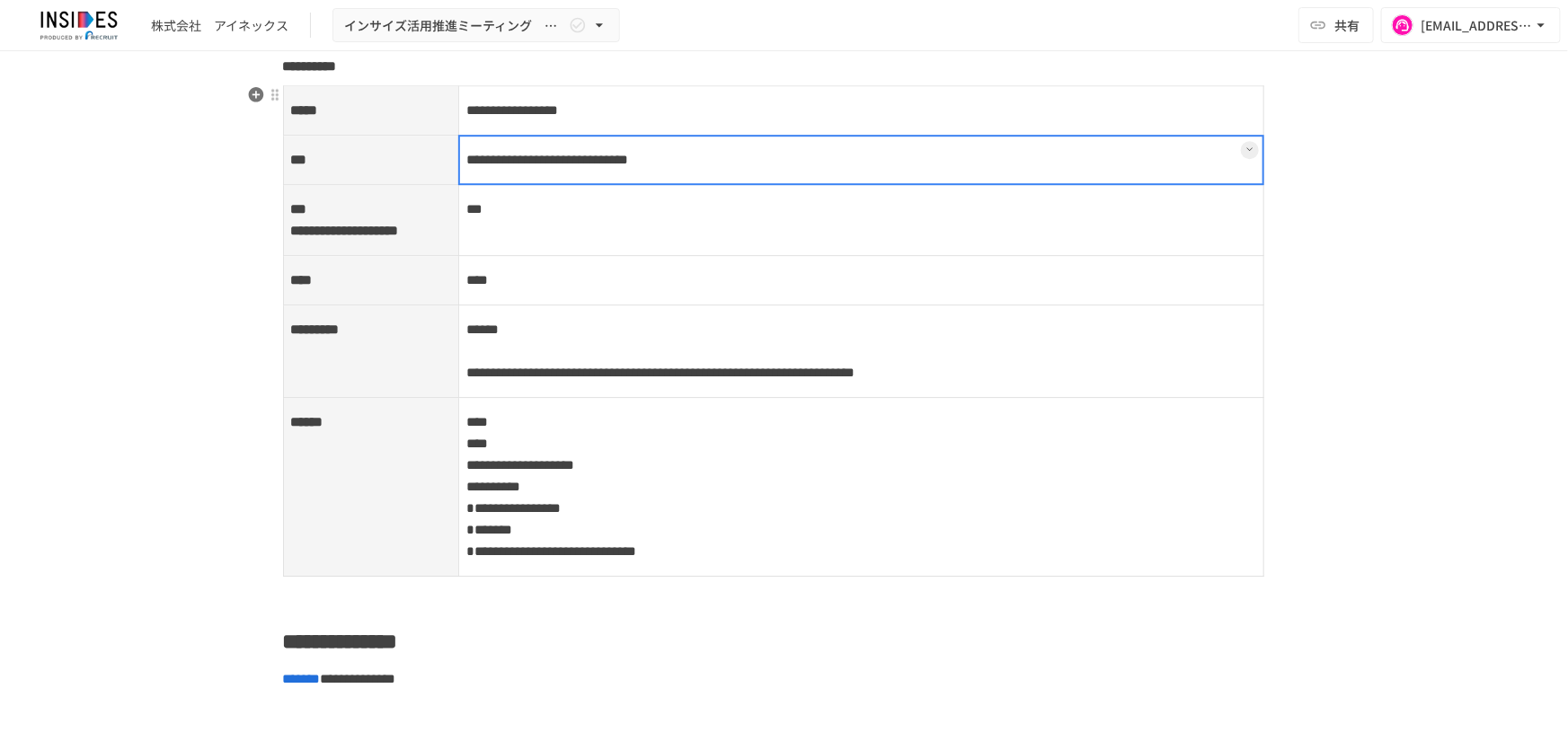 click on "**********" at bounding box center (862, 160) 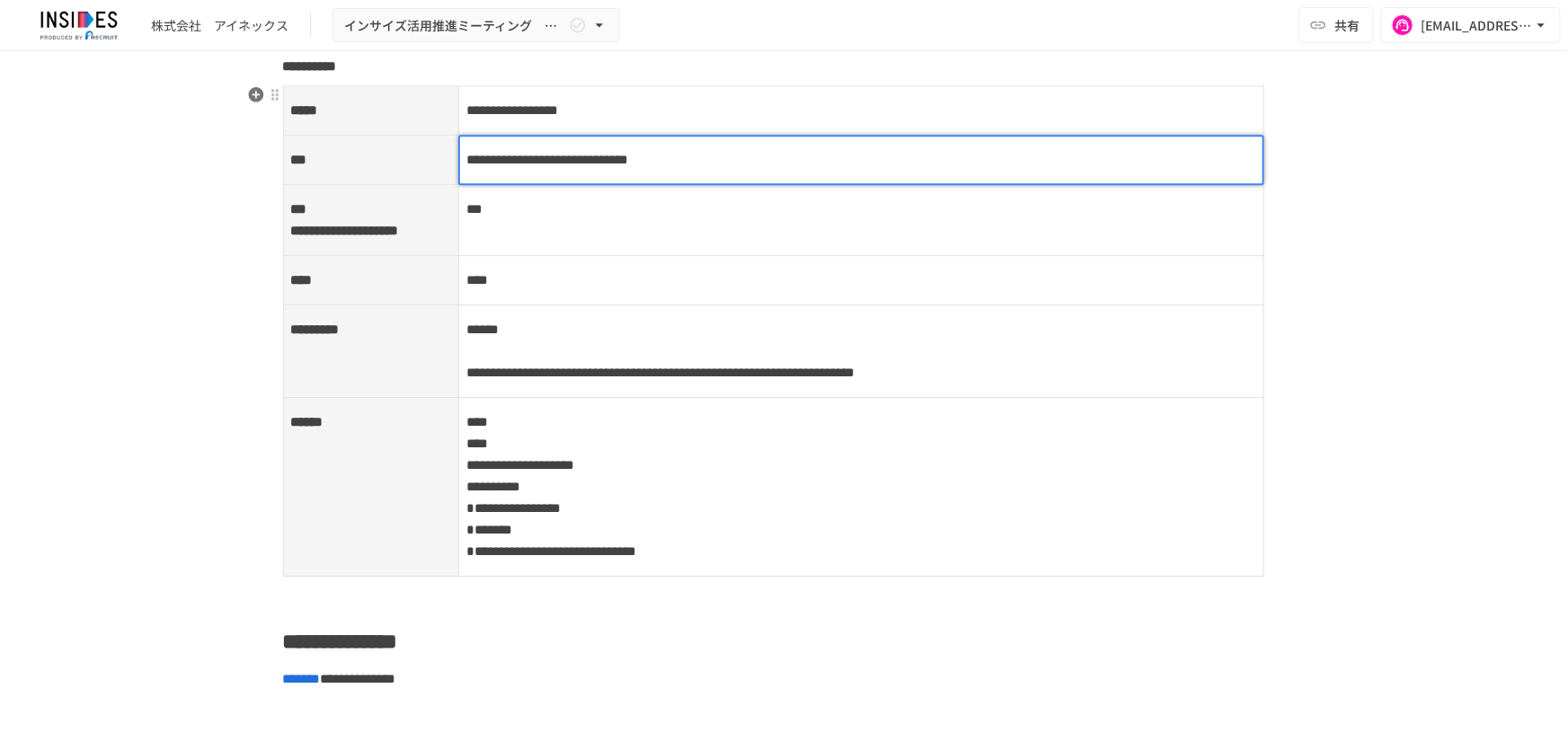 click on "**********" at bounding box center [547, 159] 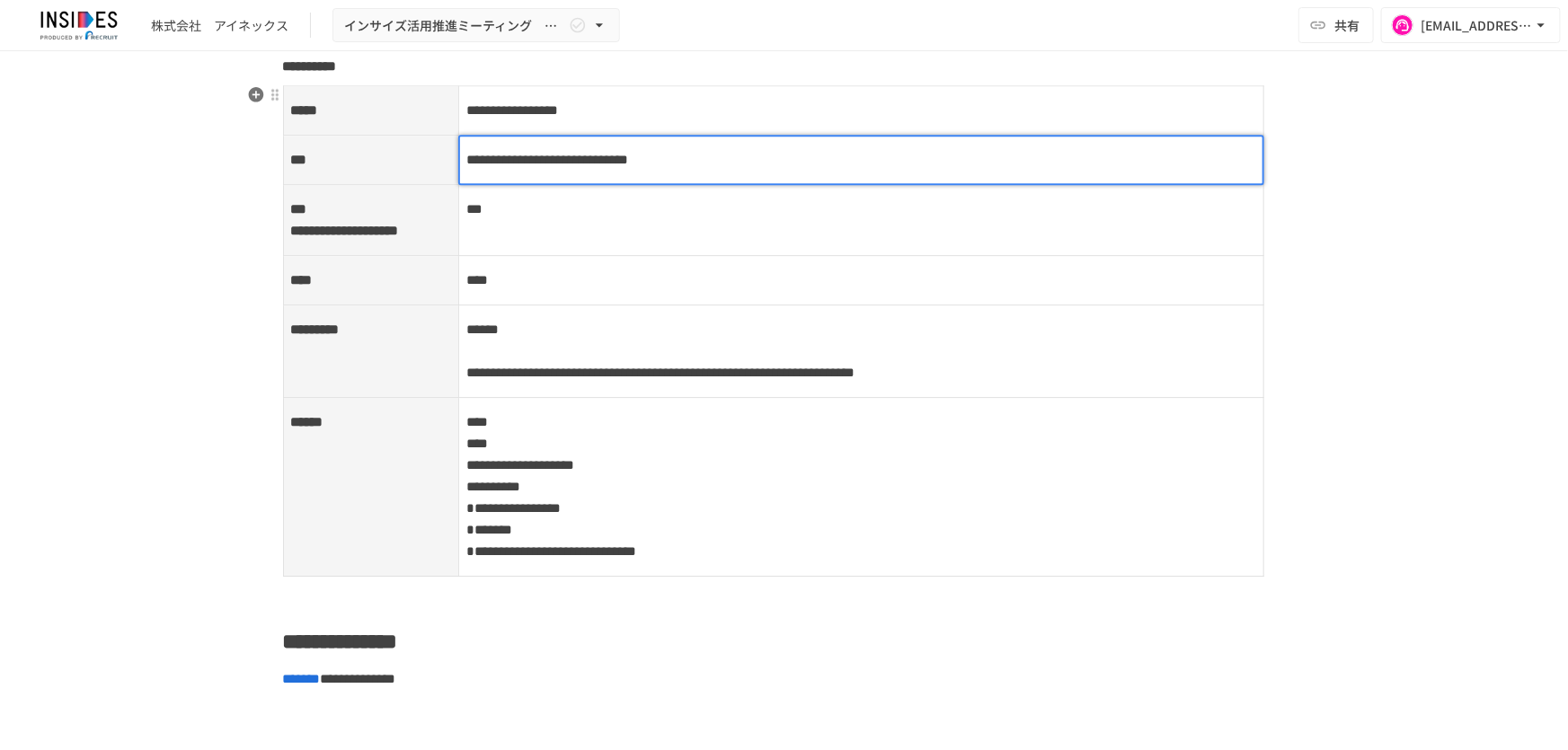 click on "**********" at bounding box center [547, 159] 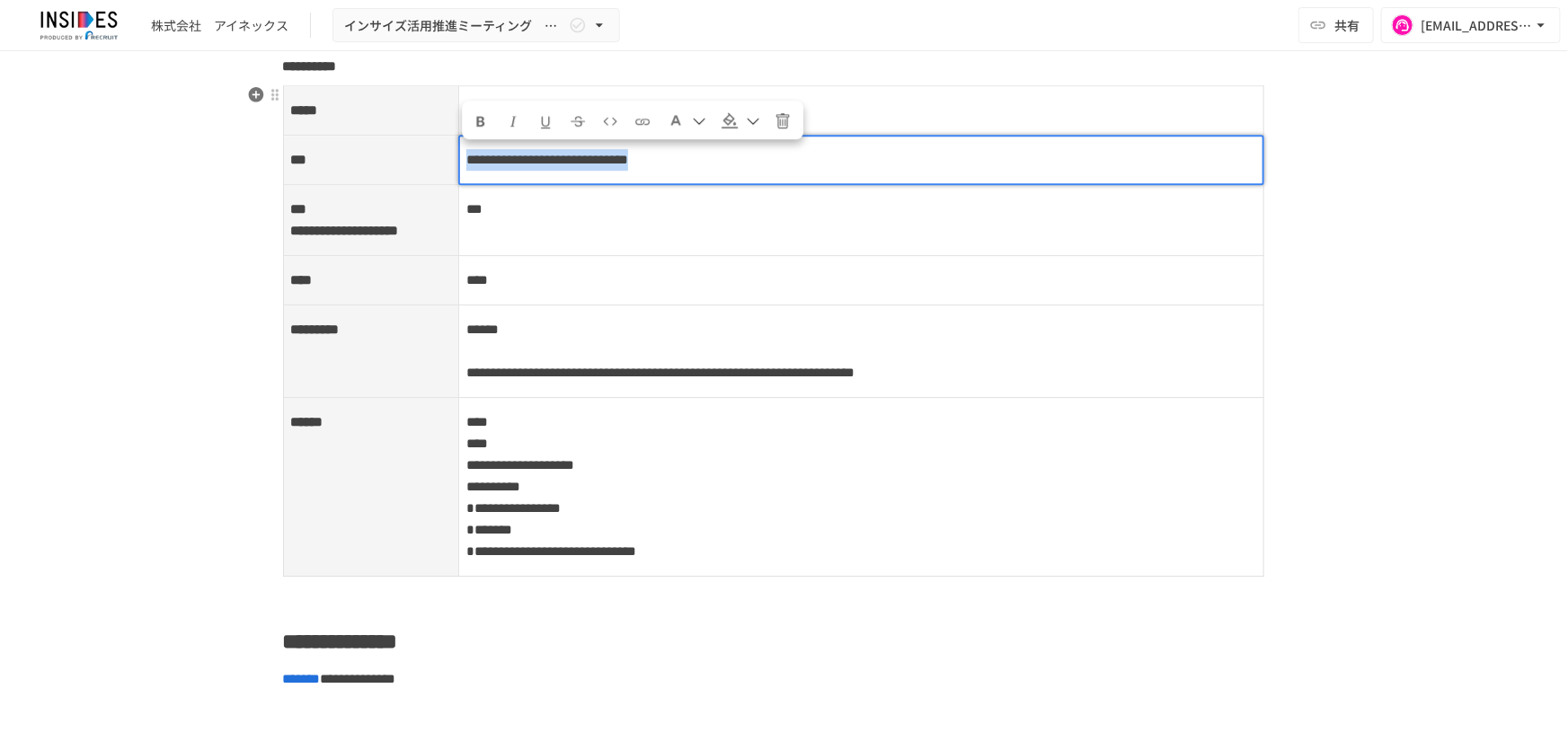 copy on "**********" 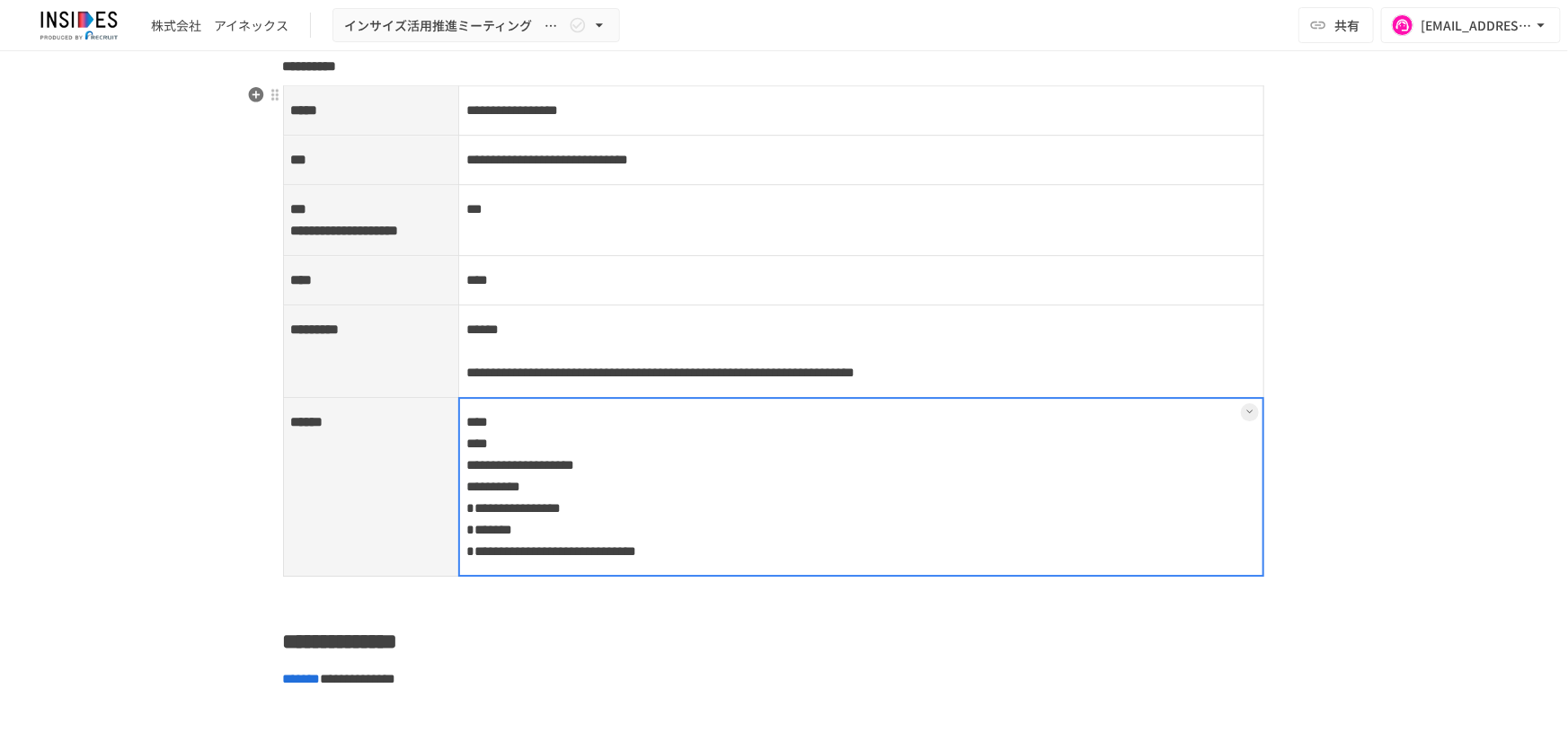 click on "**********" at bounding box center [862, 487] 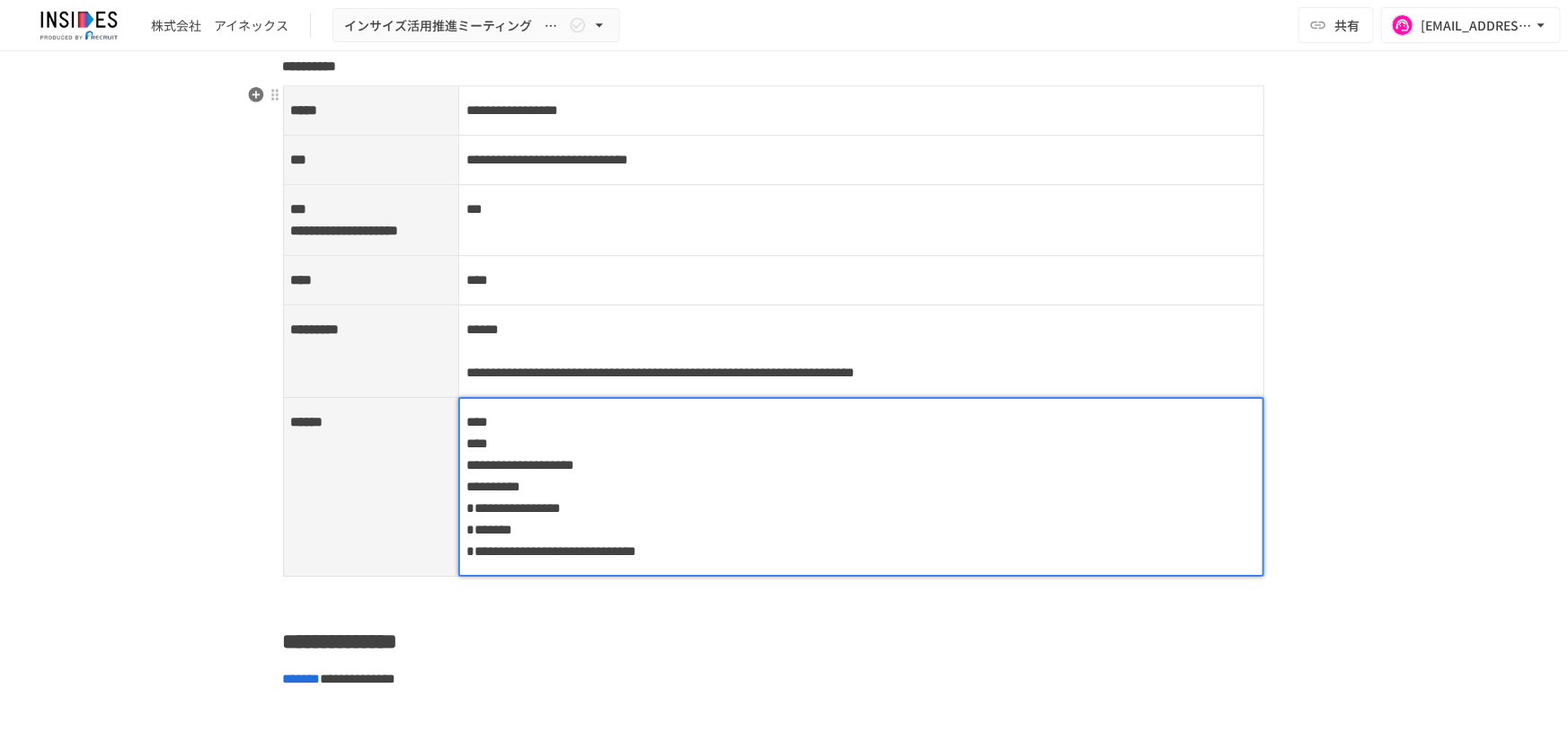 click on "**********" at bounding box center (861, 487) 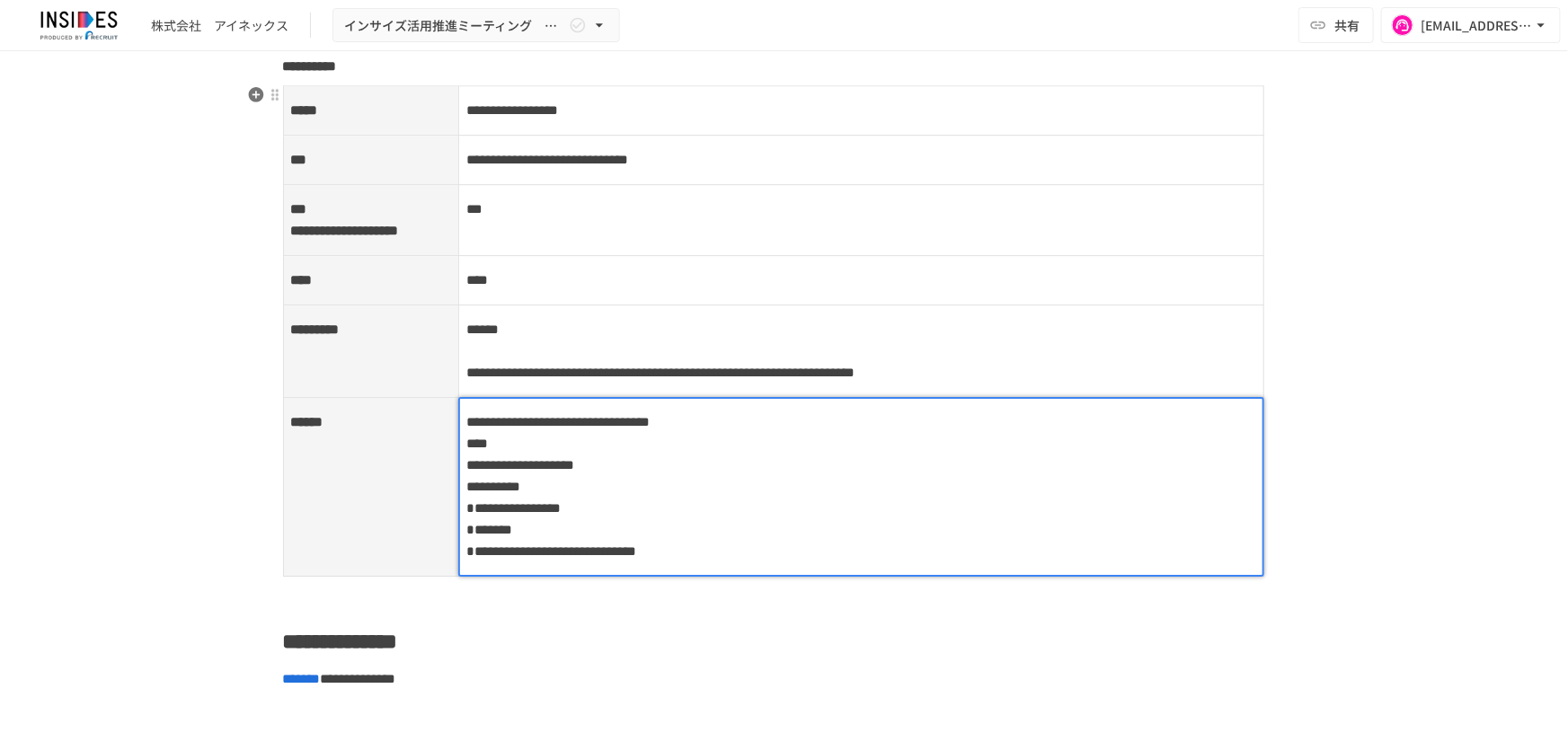 click on "**********" at bounding box center (558, 421) 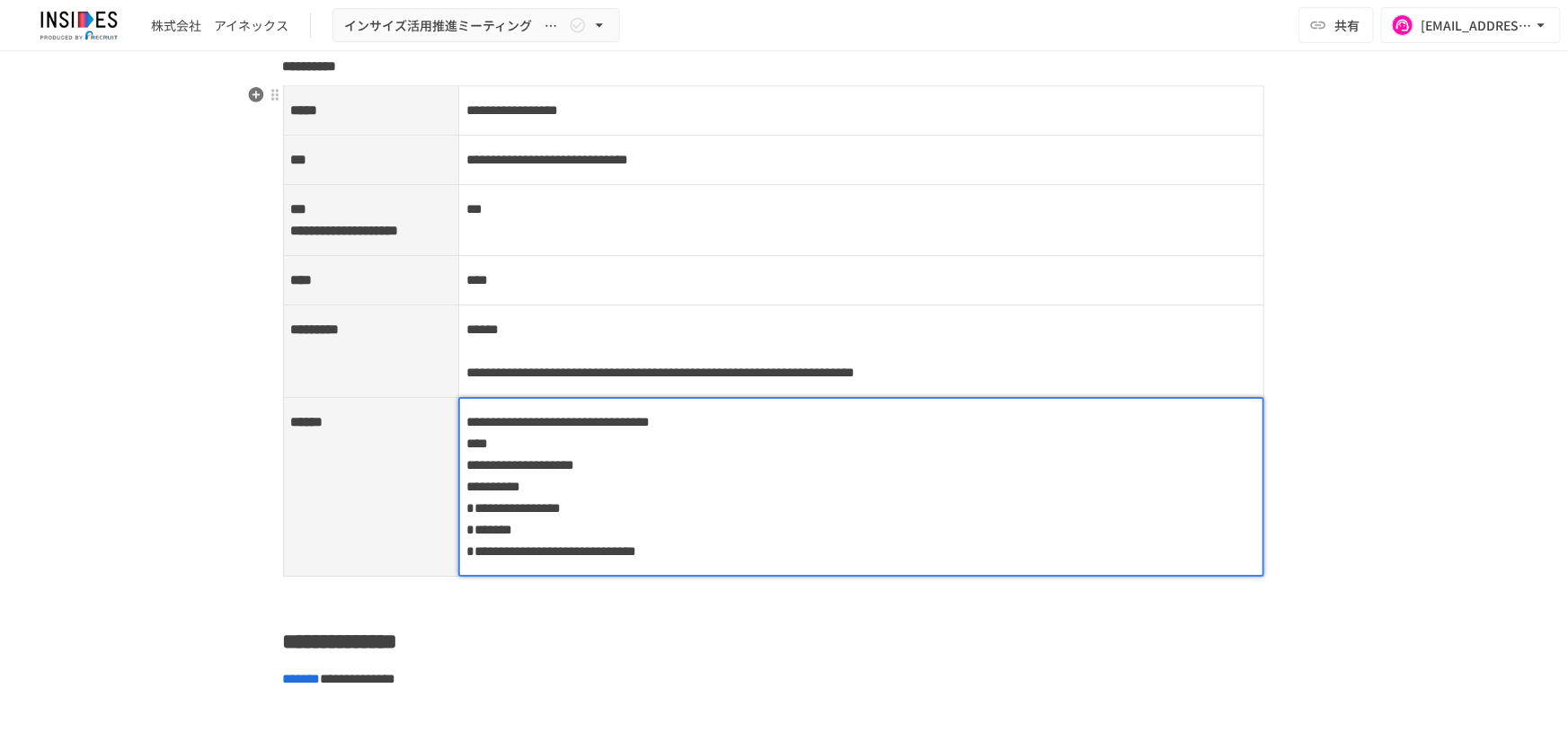 click on "**********" at bounding box center (861, 487) 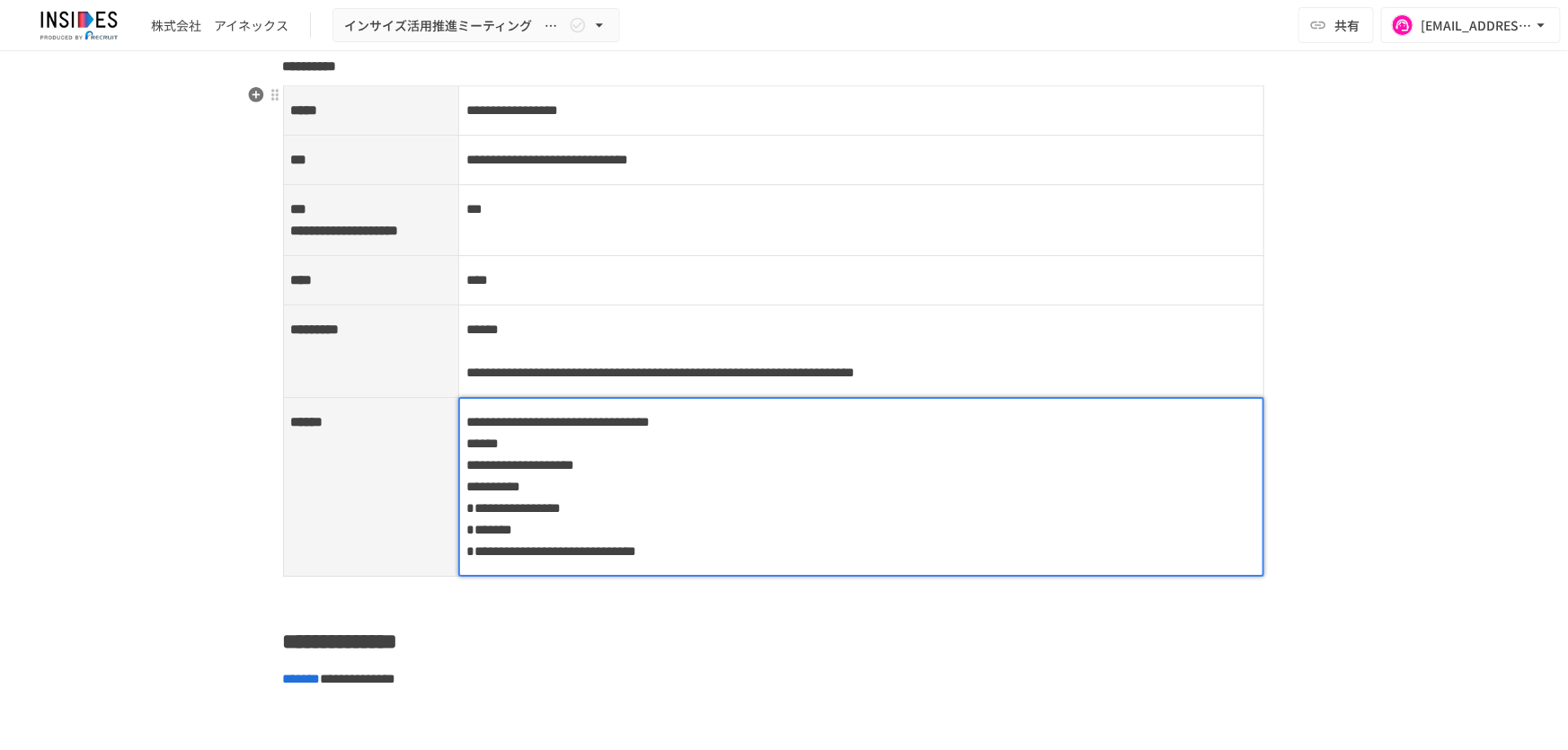 click on "**********" at bounding box center [861, 487] 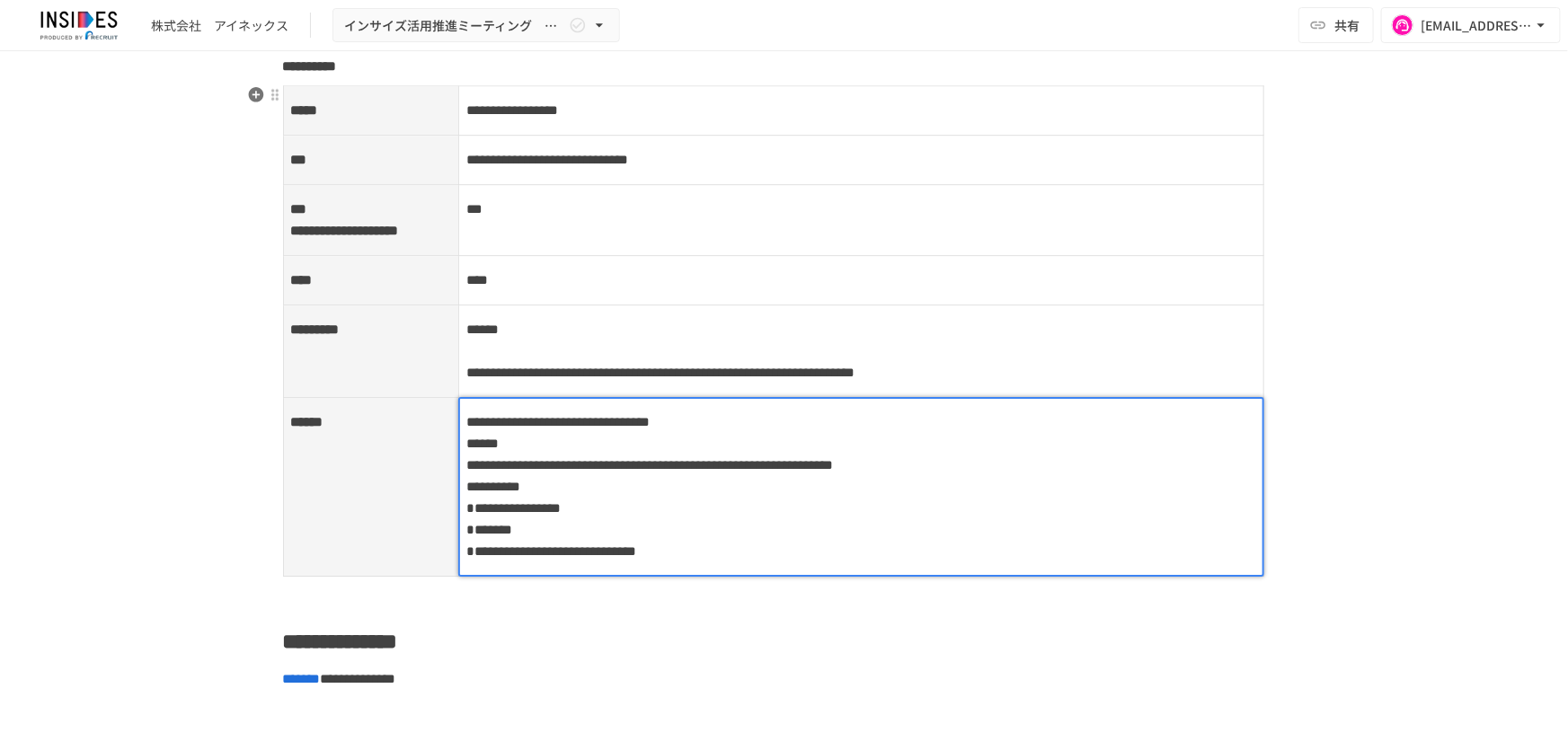 click on "**********" at bounding box center (650, 464) 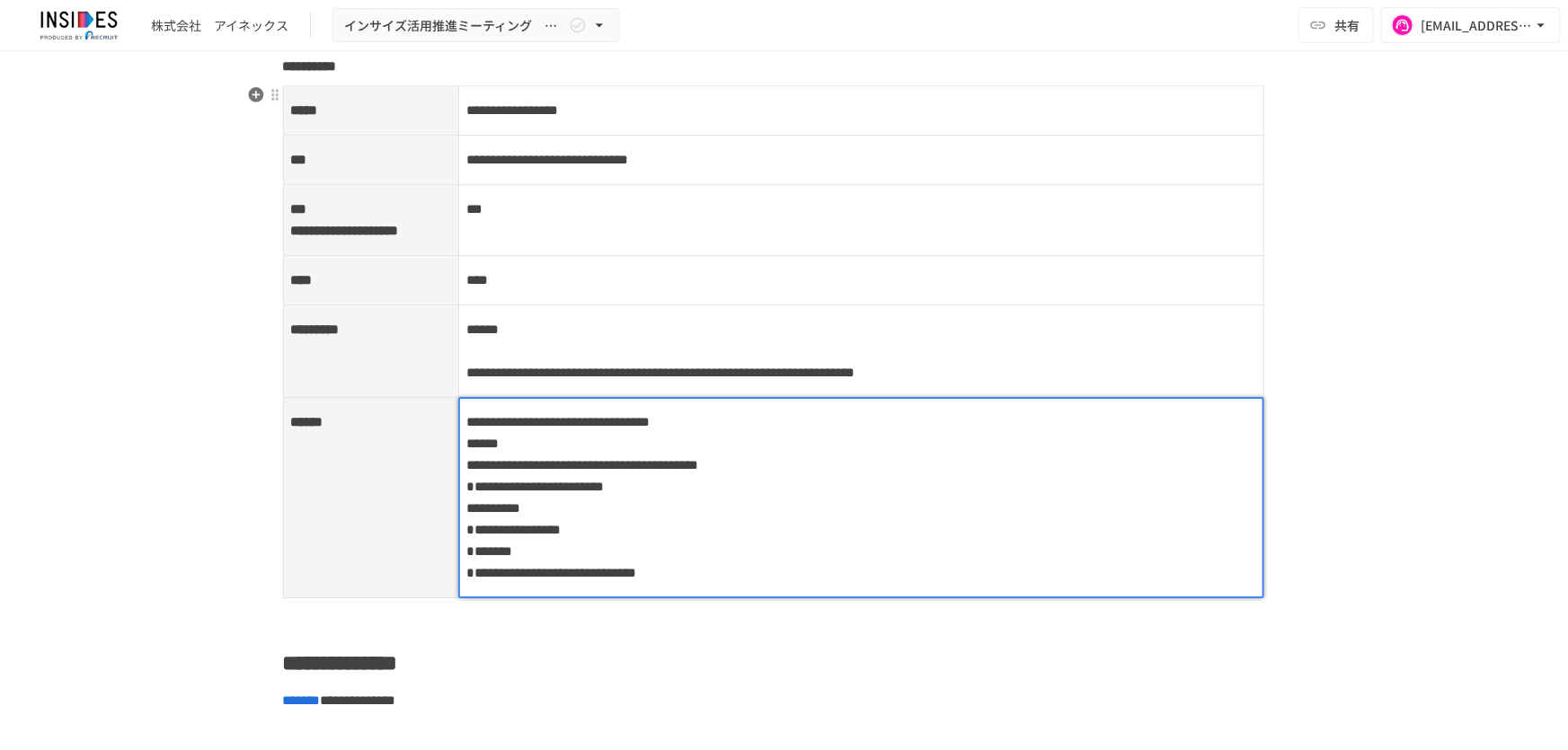 click on "**********" at bounding box center [582, 464] 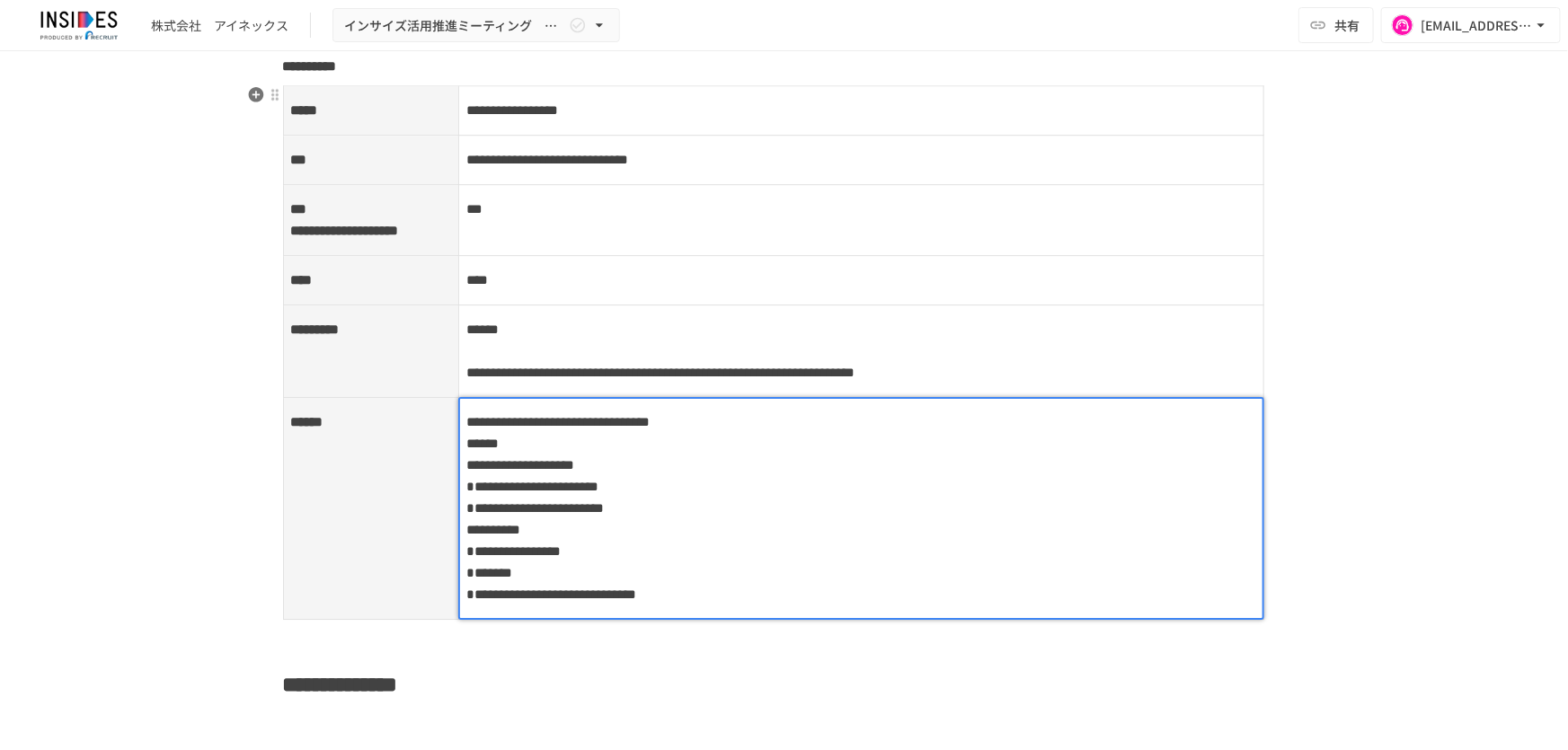 click on "**********" at bounding box center [861, 508] 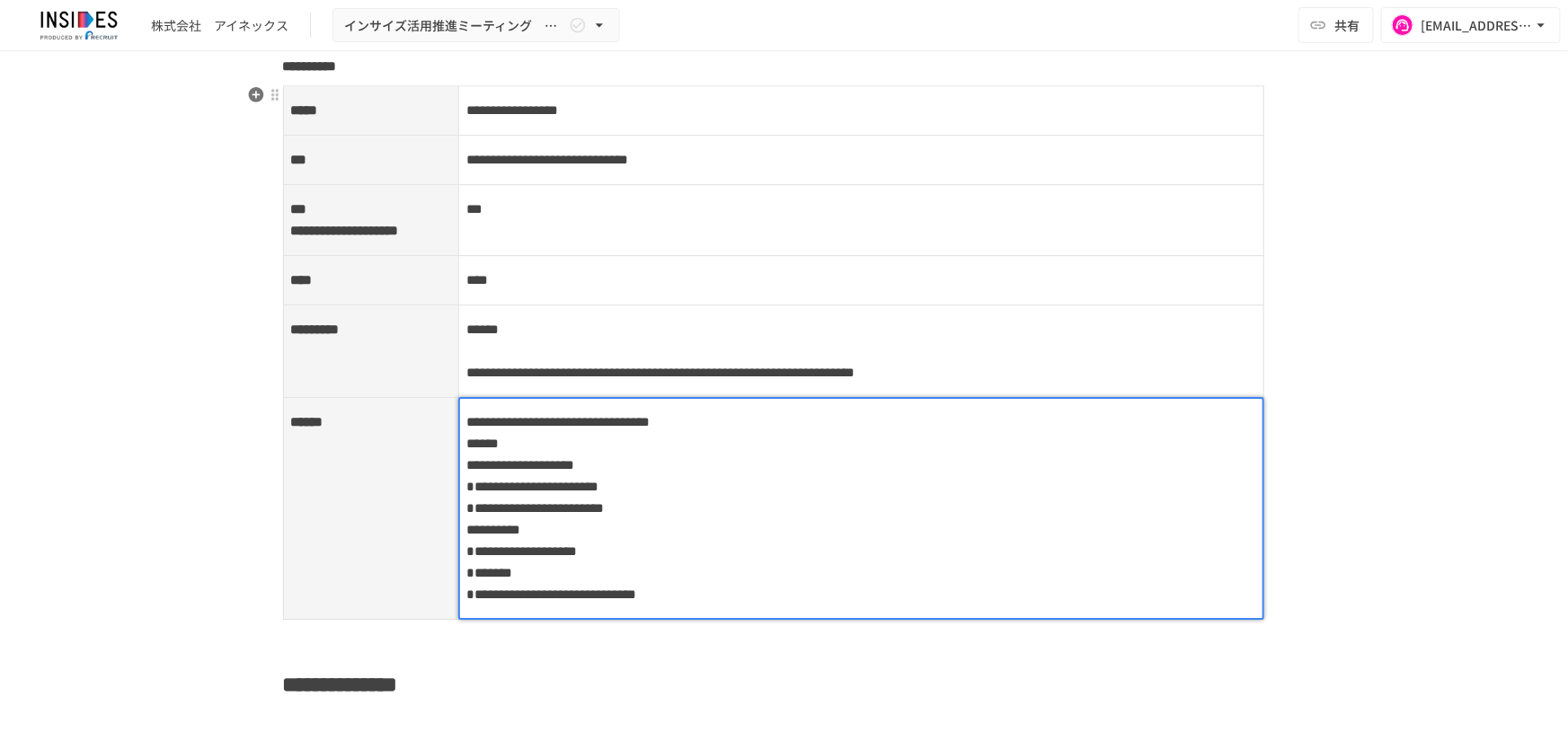 click on "**********" at bounding box center [861, 508] 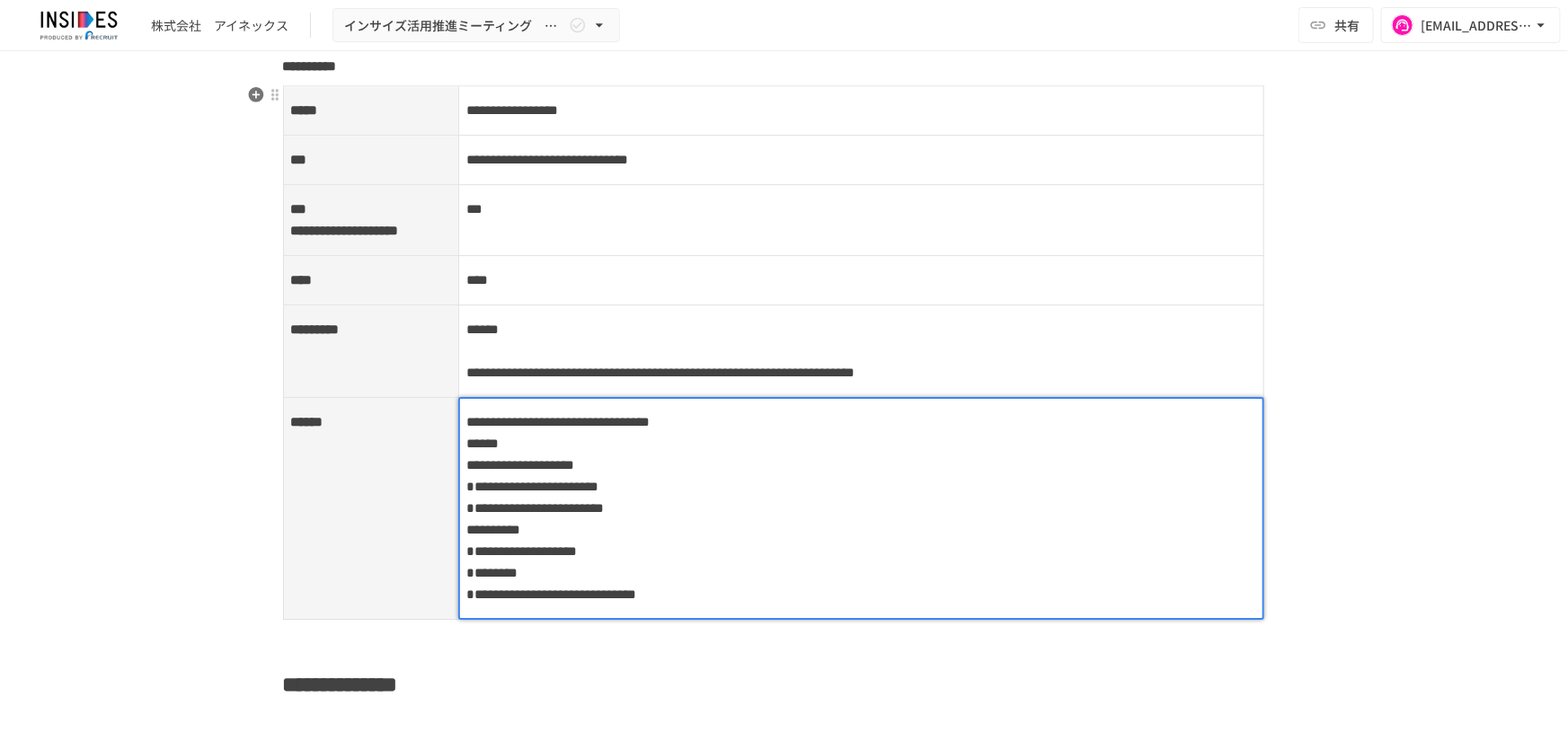click on "**********" at bounding box center (861, 508) 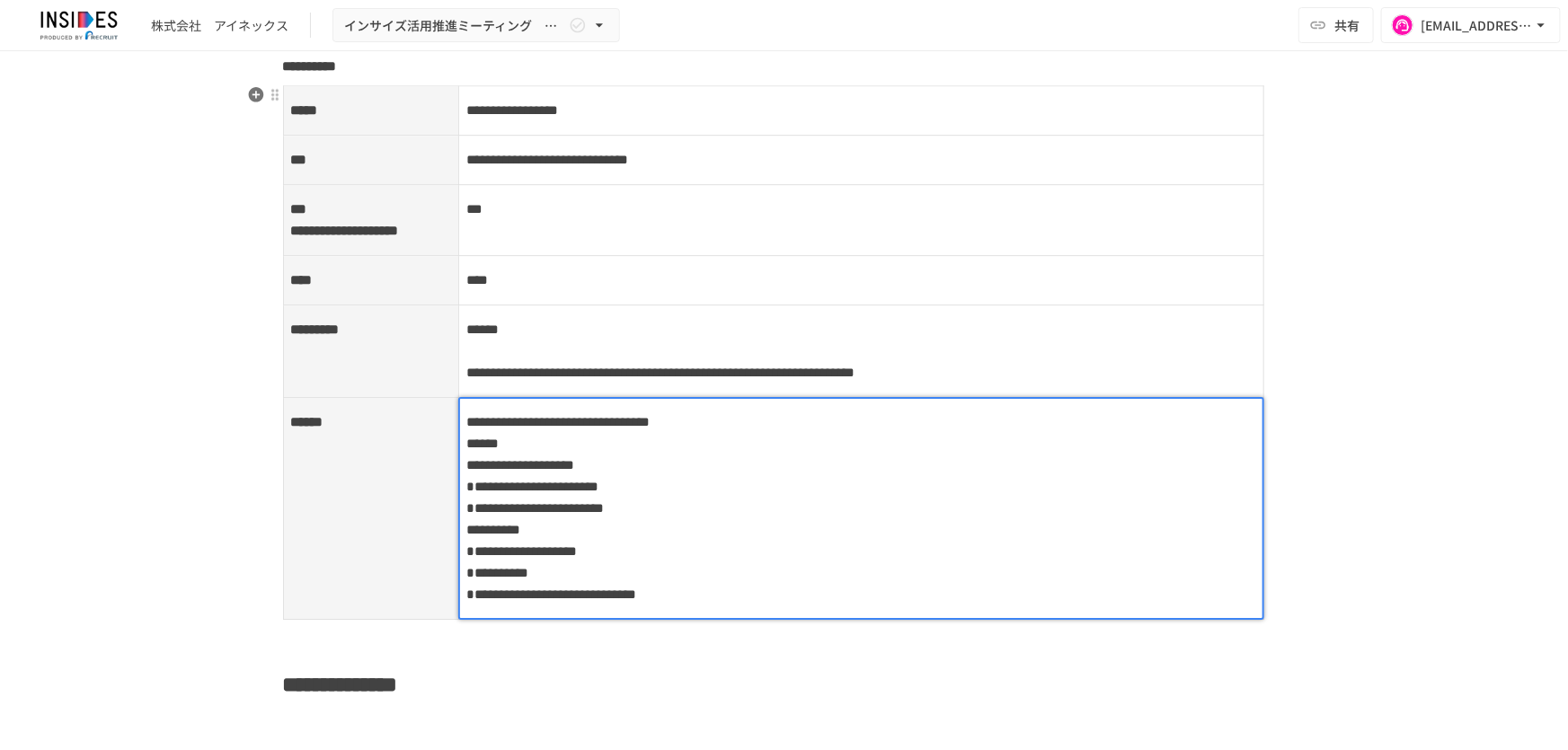 click on "**********" at bounding box center [861, 508] 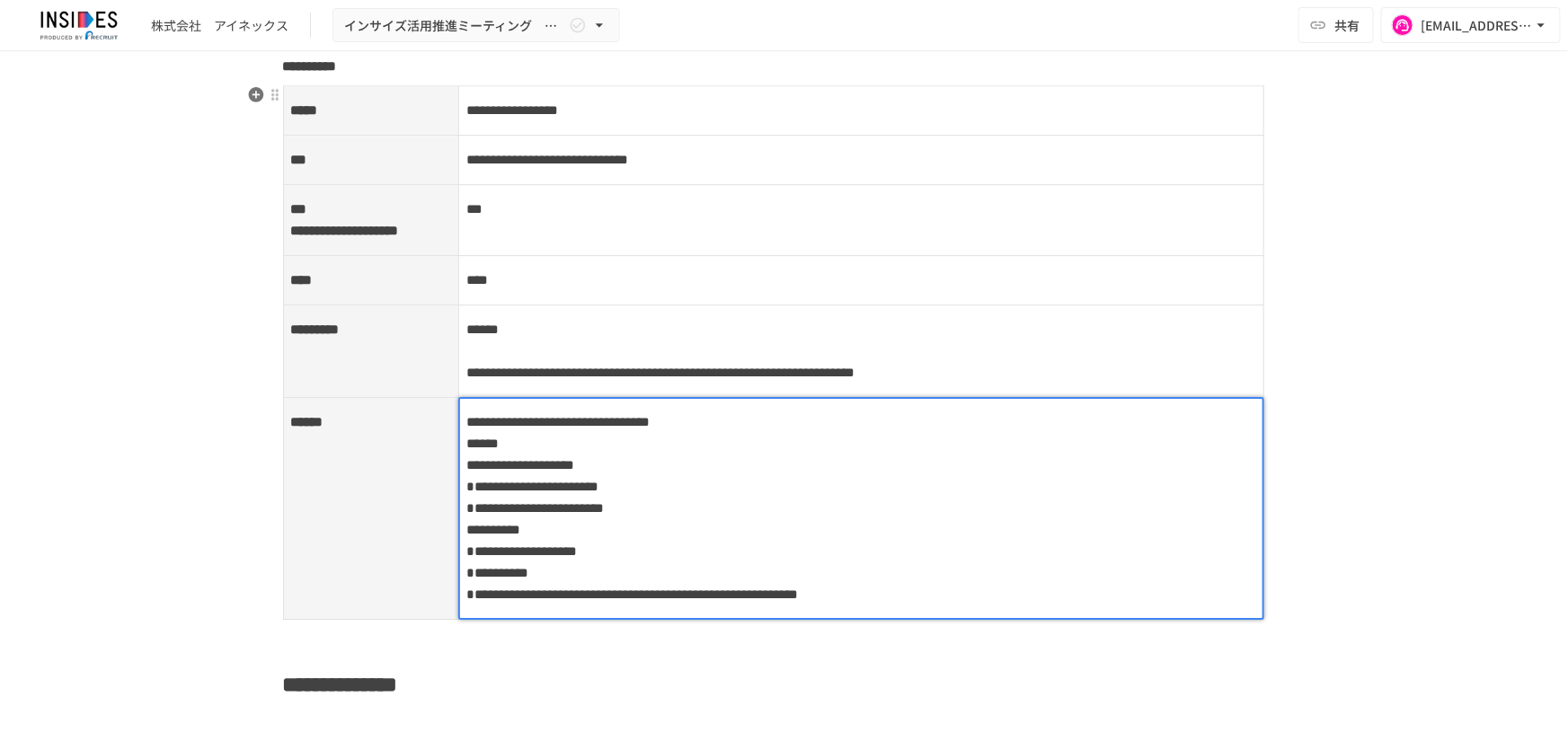 click on "**********" at bounding box center (632, 594) 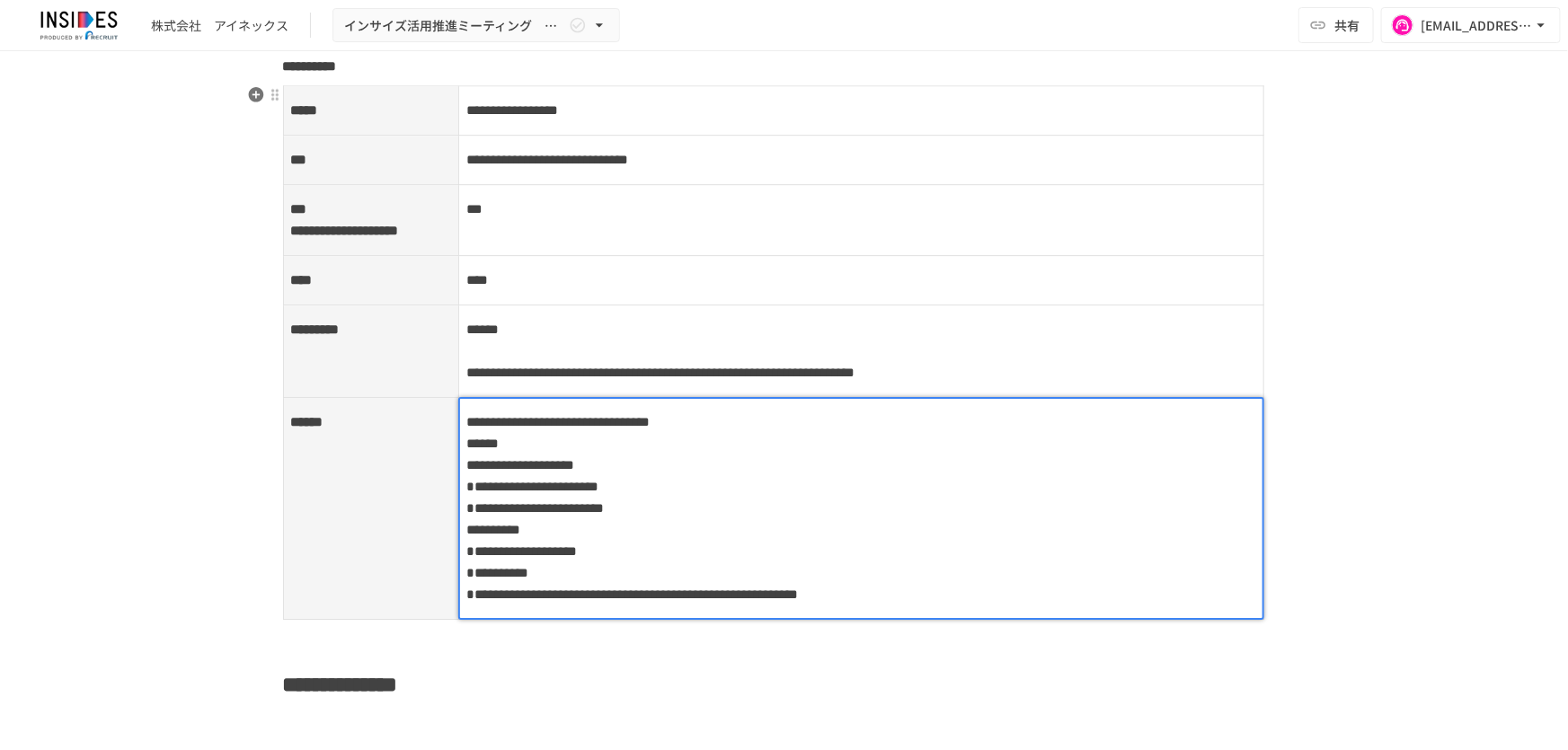 click on "**********" at bounding box center [632, 594] 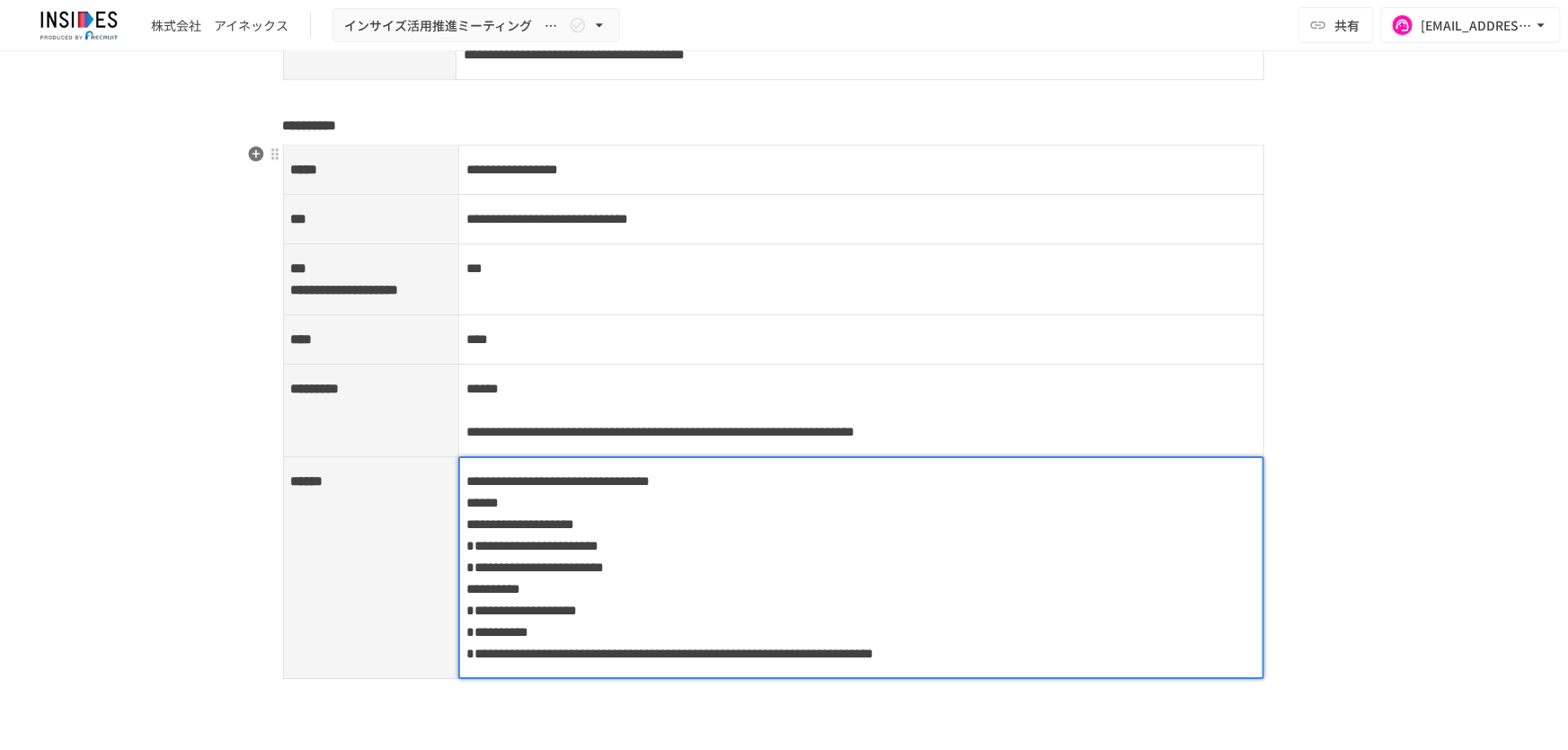 scroll, scrollTop: 2674, scrollLeft: 0, axis: vertical 